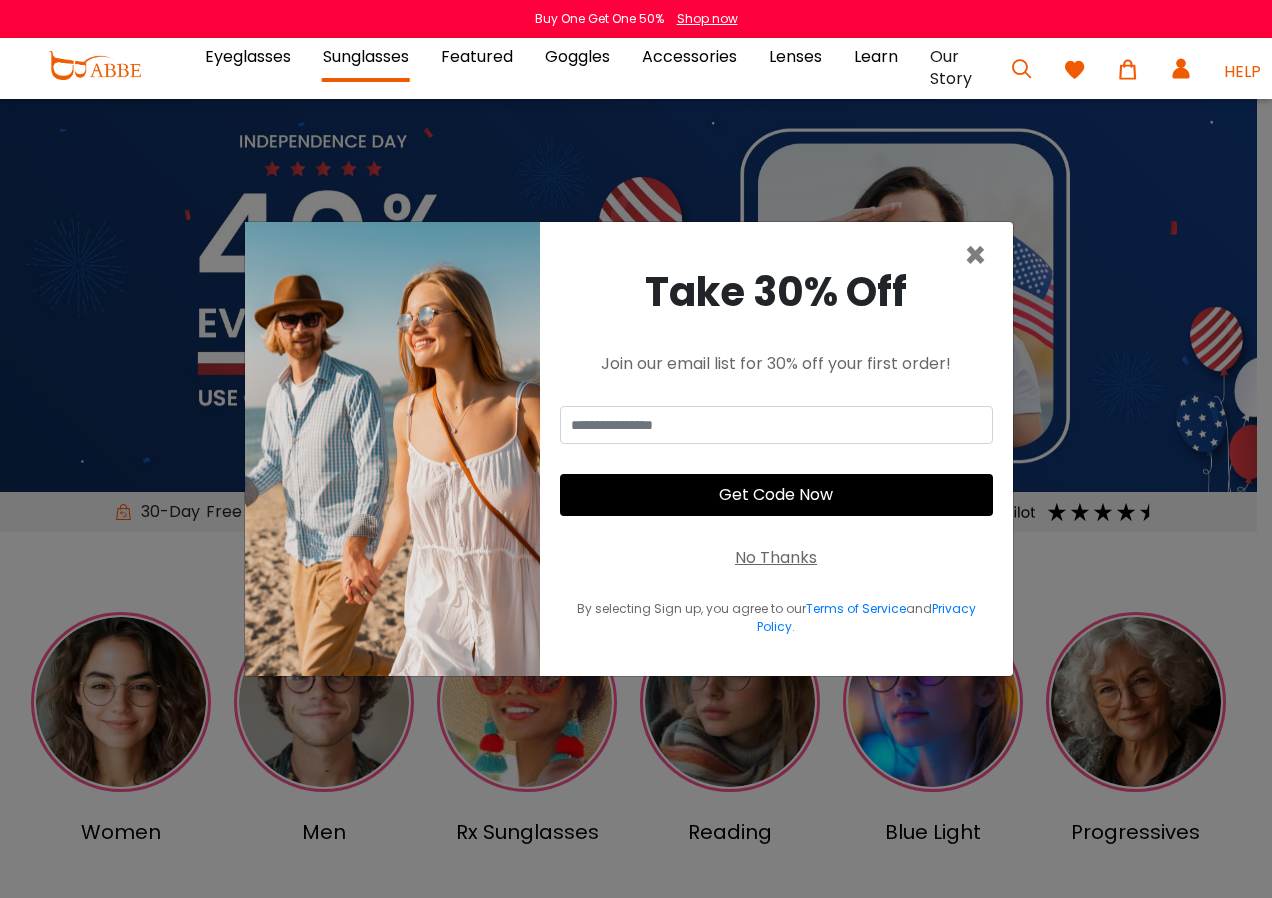 scroll, scrollTop: 0, scrollLeft: 0, axis: both 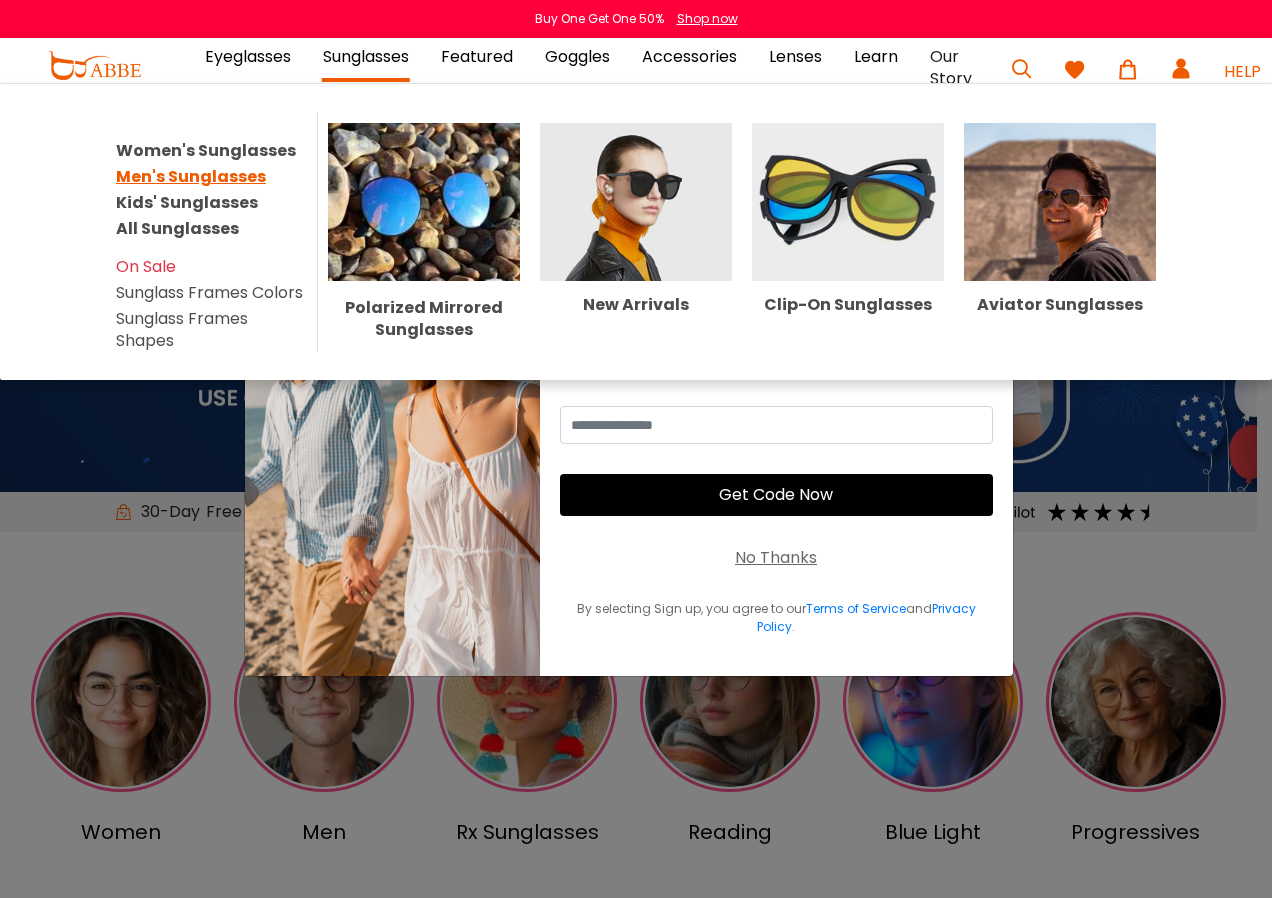 click on "Men's Sunglasses" at bounding box center (191, 176) 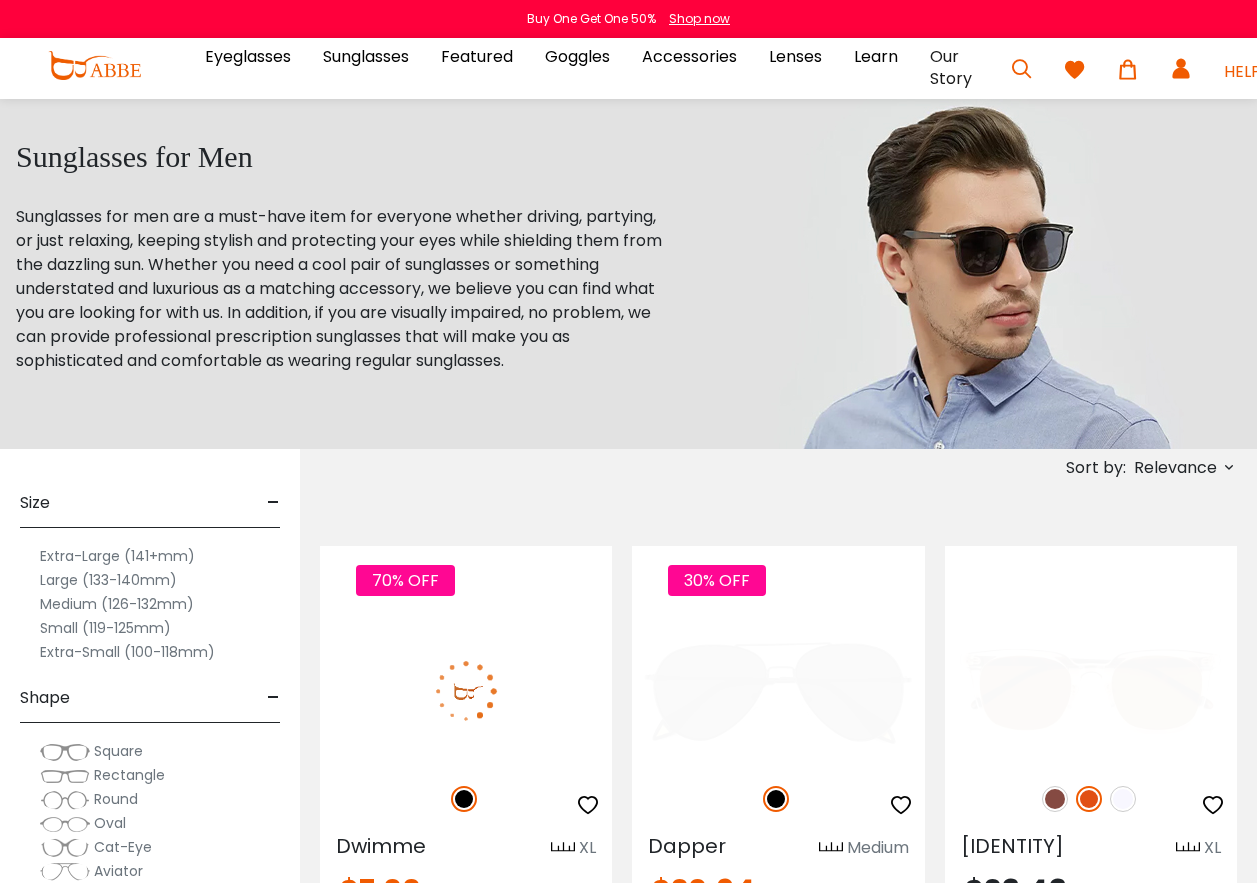 scroll, scrollTop: 0, scrollLeft: 0, axis: both 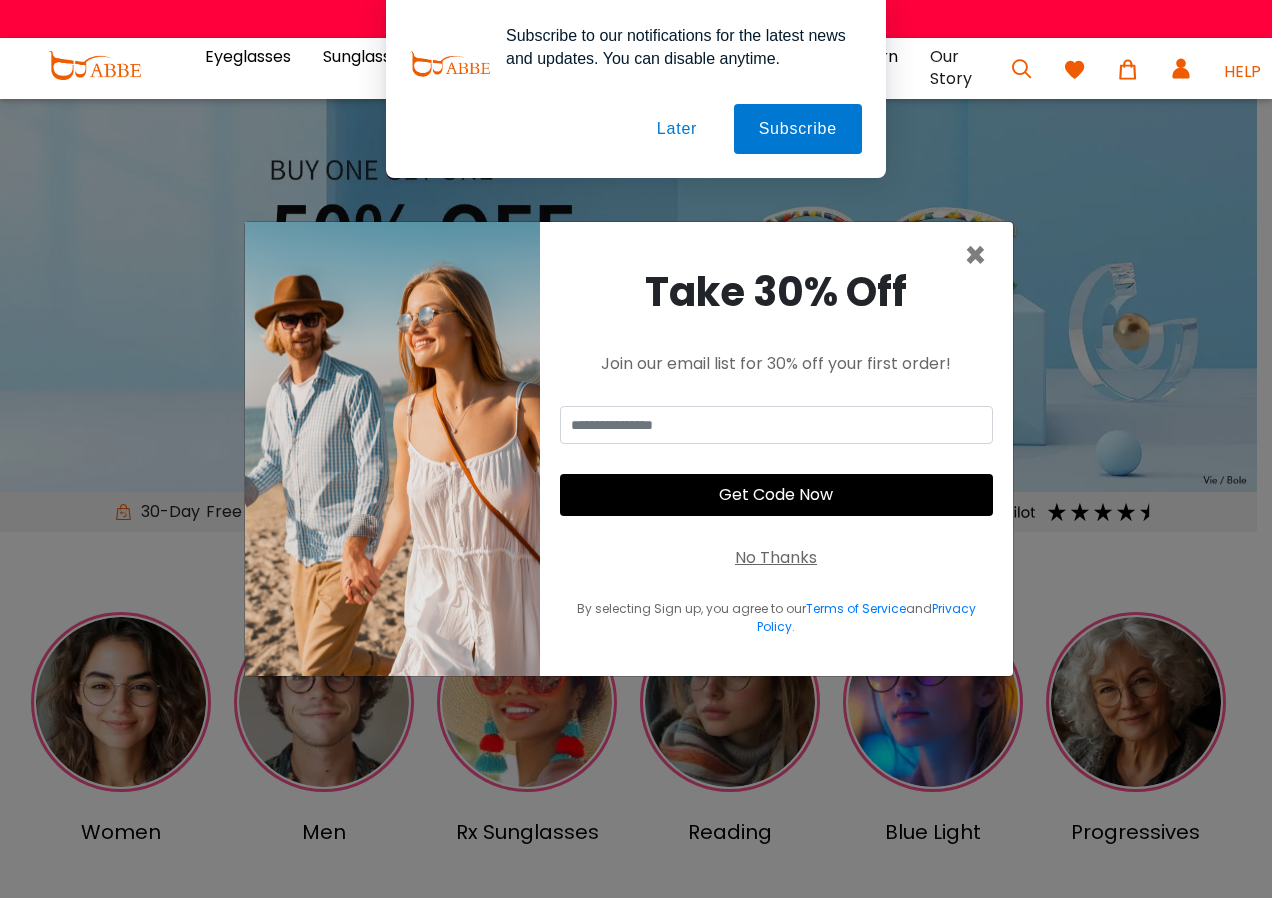click on "Later" at bounding box center (677, 129) 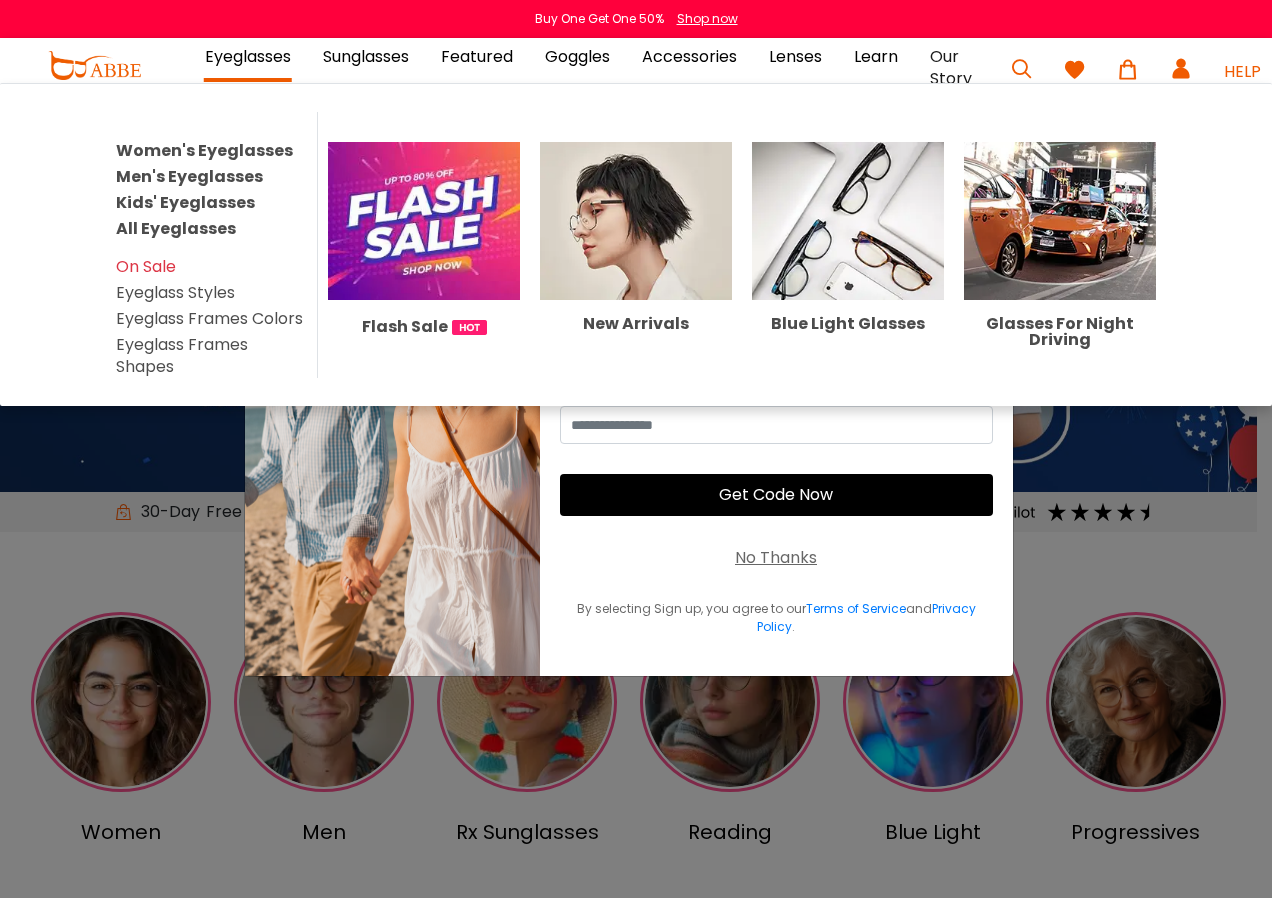 click on "Eyeglasses" at bounding box center (248, 57) 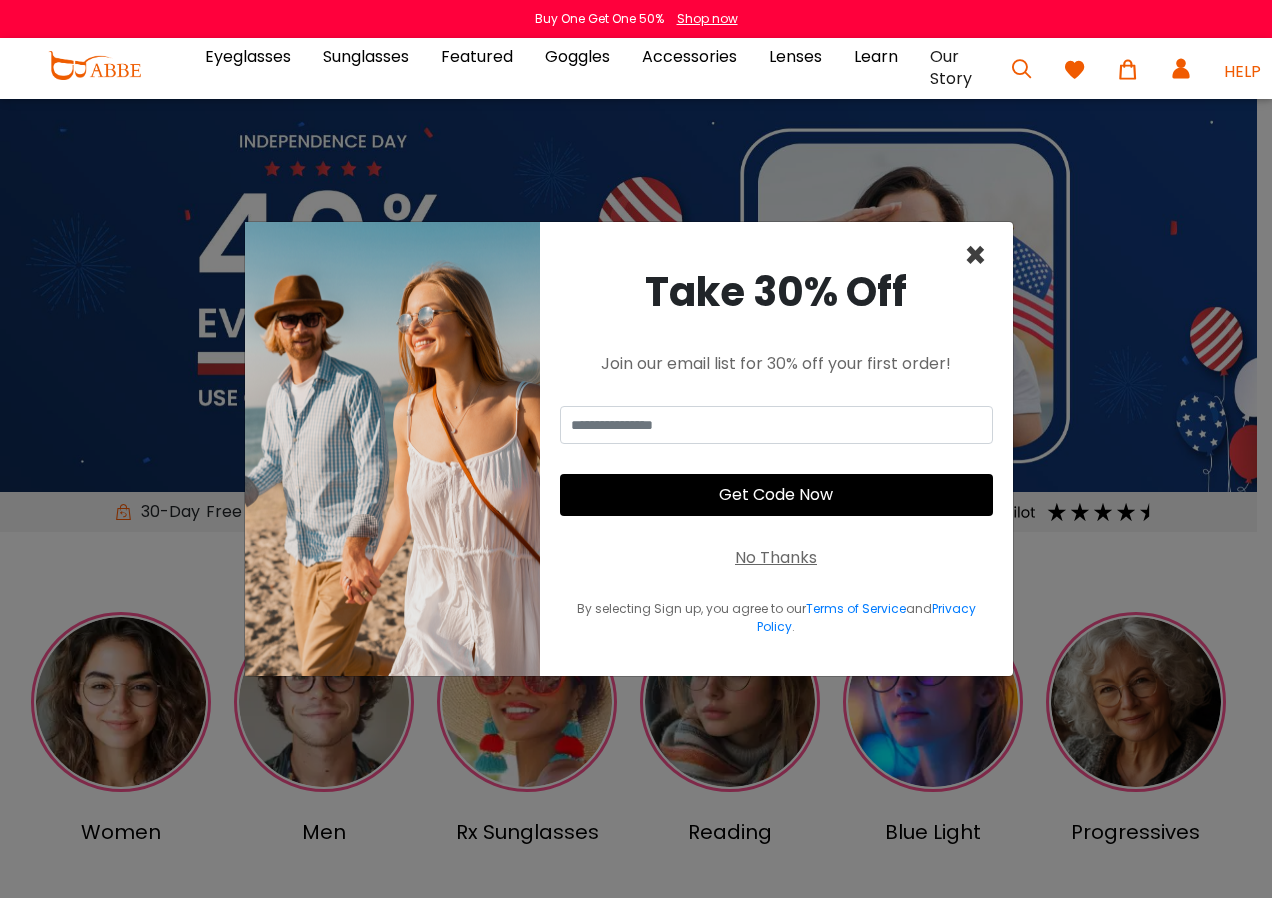click on "×" at bounding box center (975, 255) 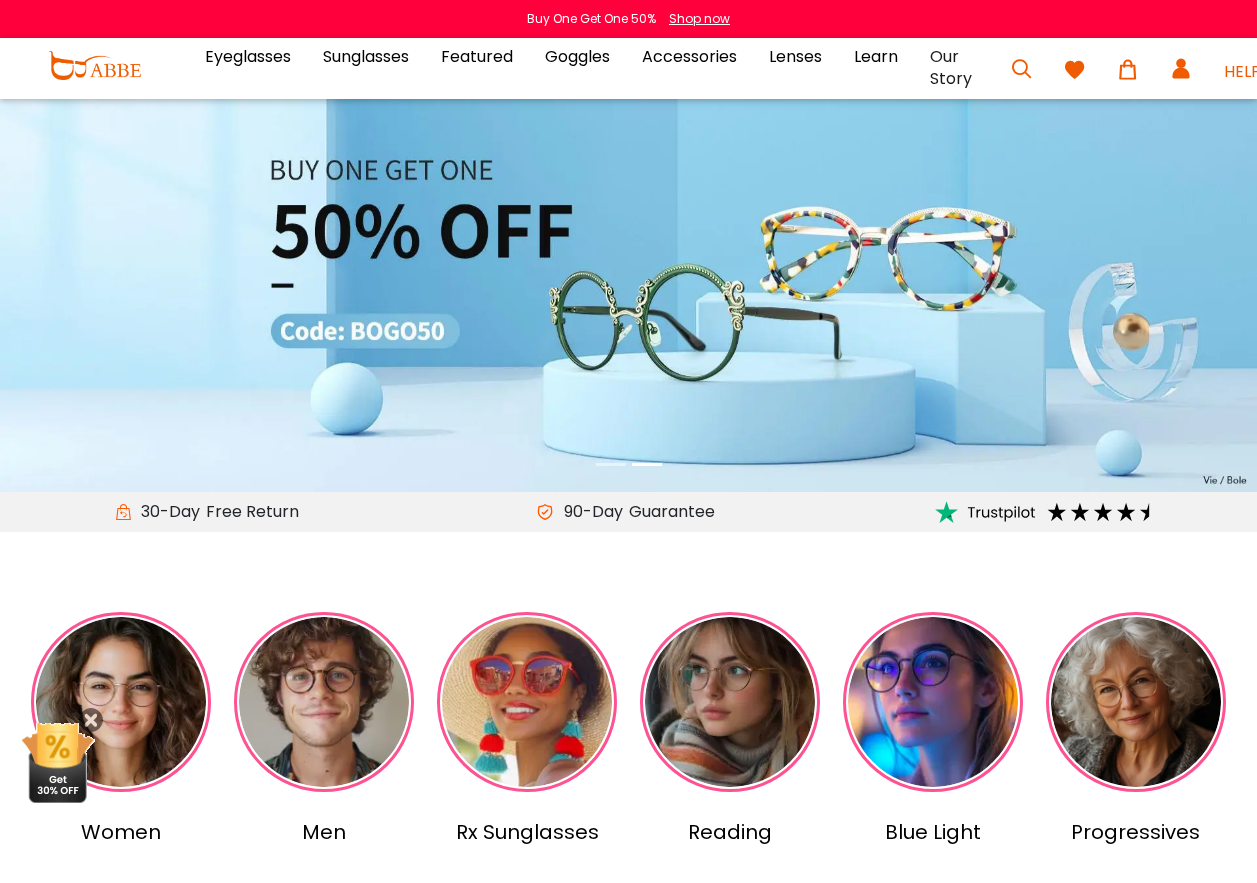 click at bounding box center (324, 702) 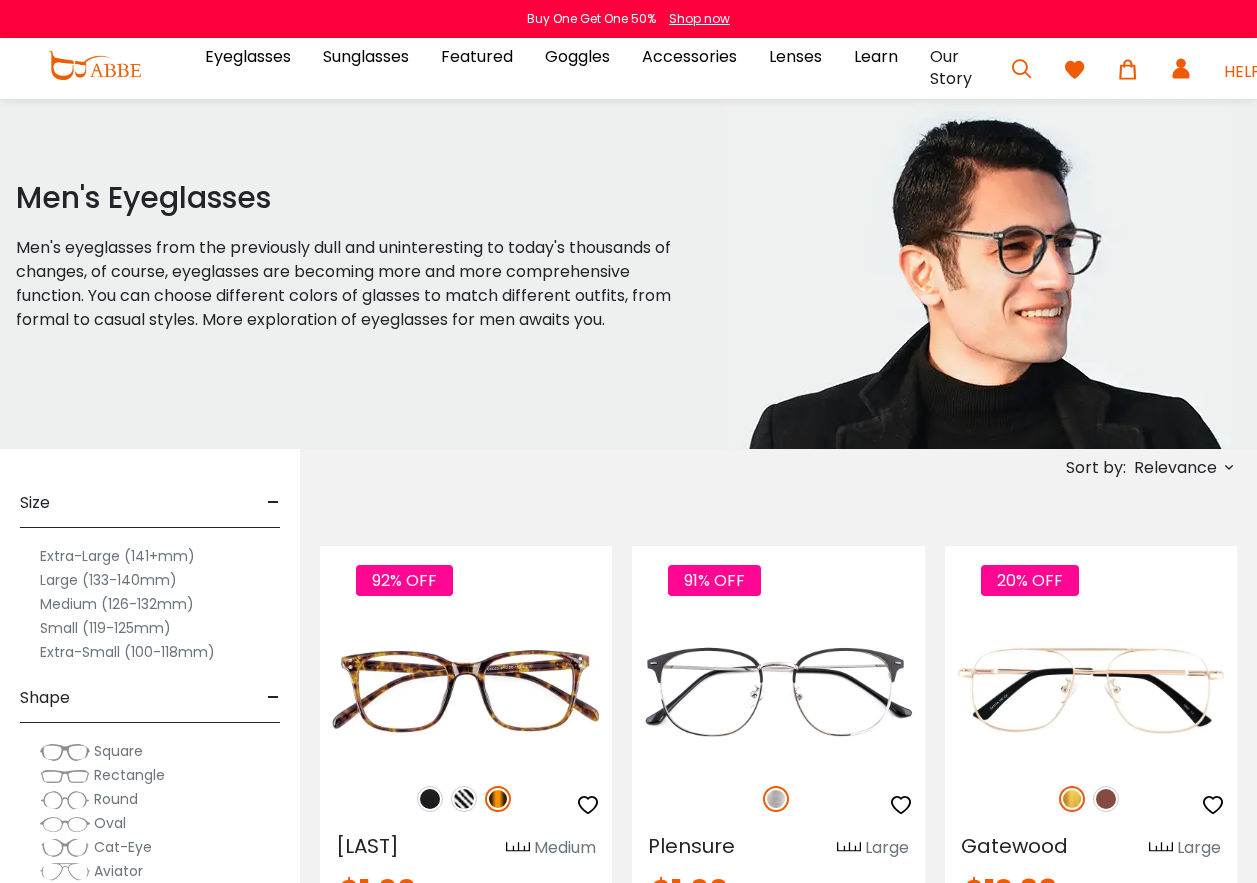 scroll, scrollTop: 200, scrollLeft: 0, axis: vertical 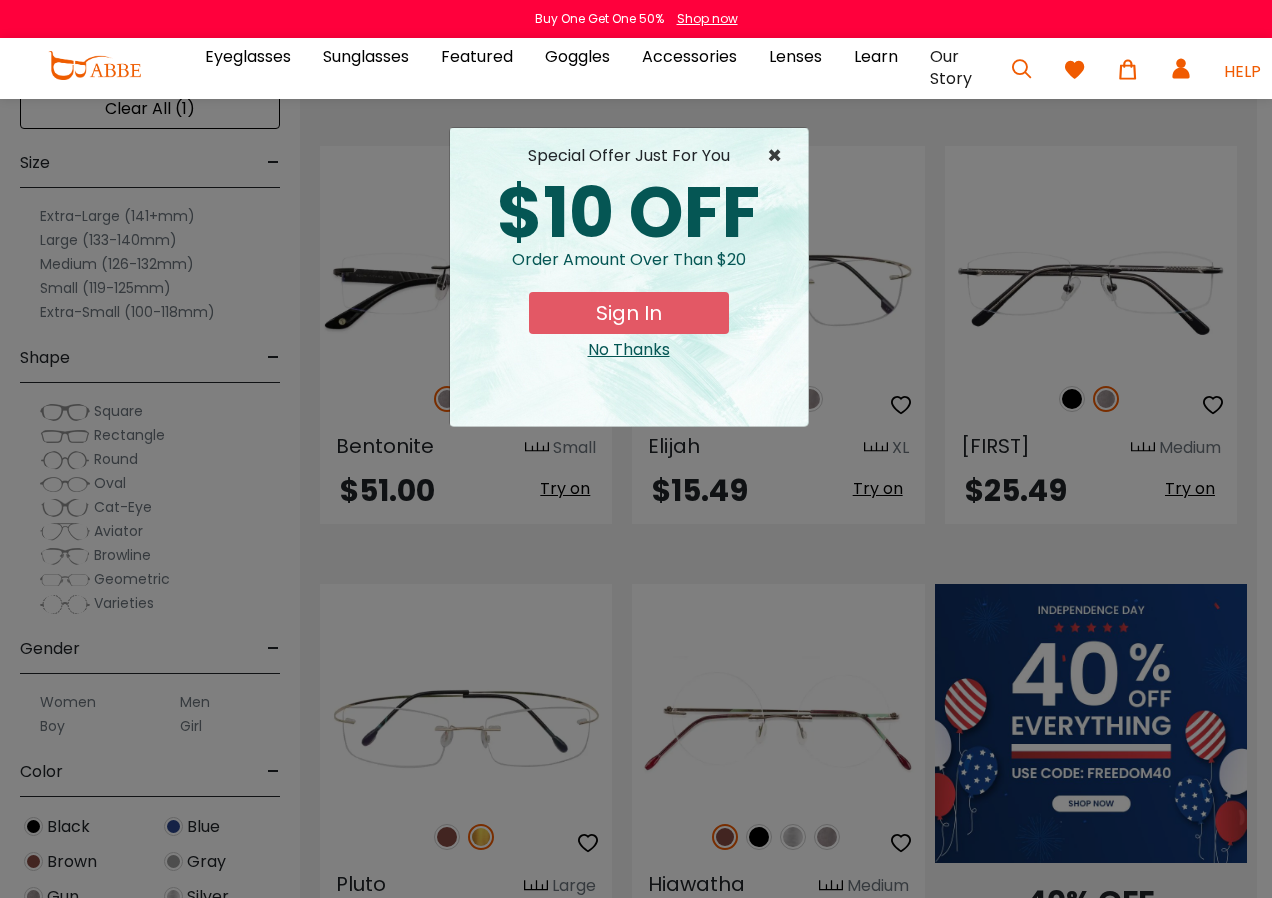 click on "×" at bounding box center (779, 156) 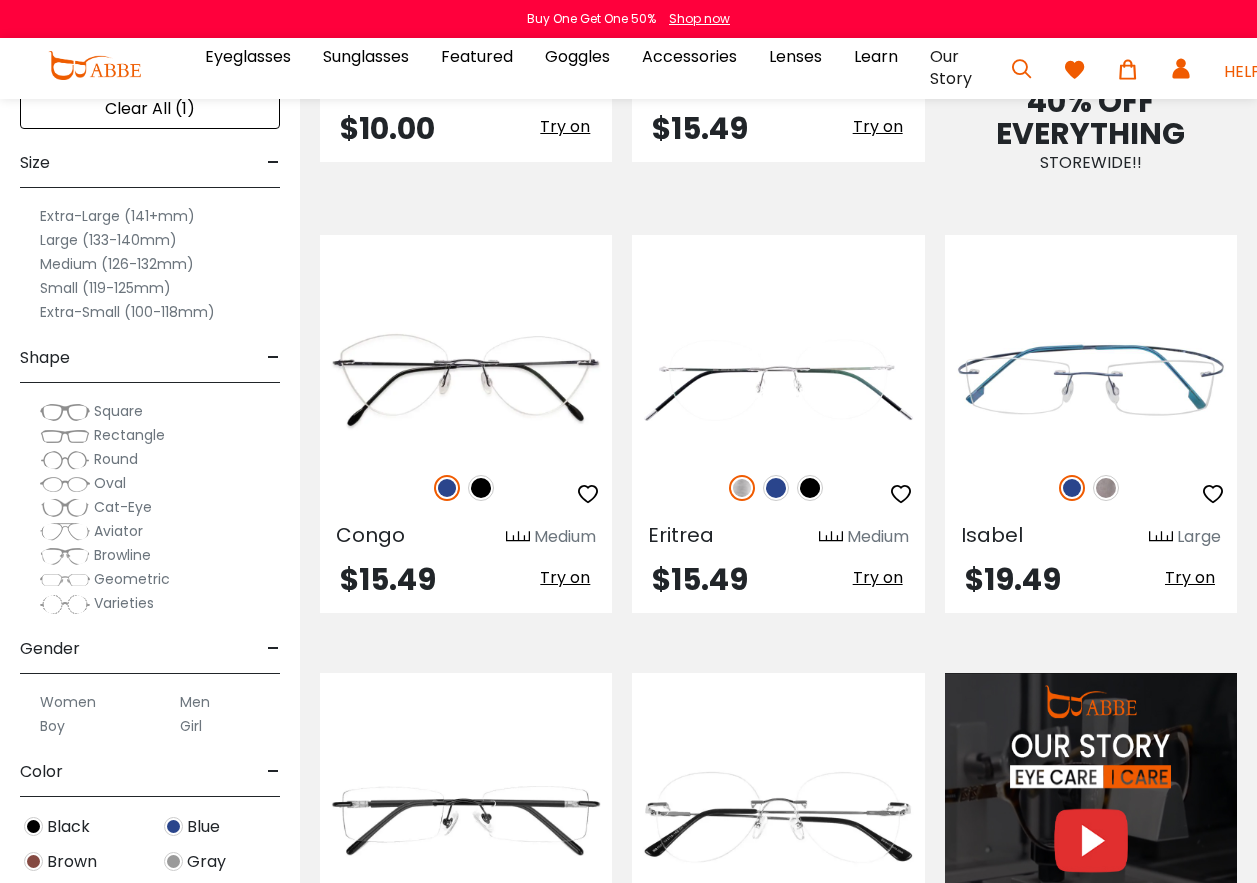 scroll, scrollTop: 1500, scrollLeft: 0, axis: vertical 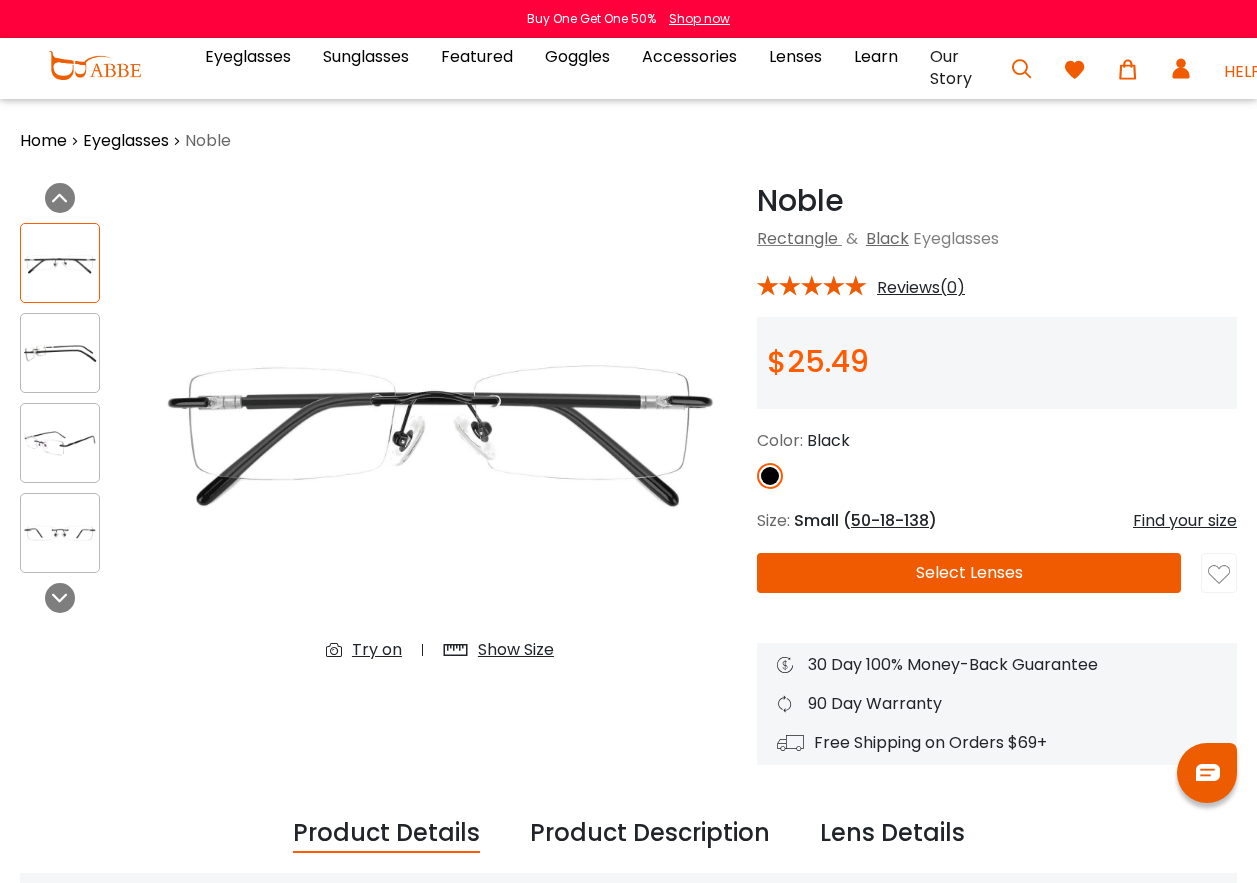 click at bounding box center [60, 263] 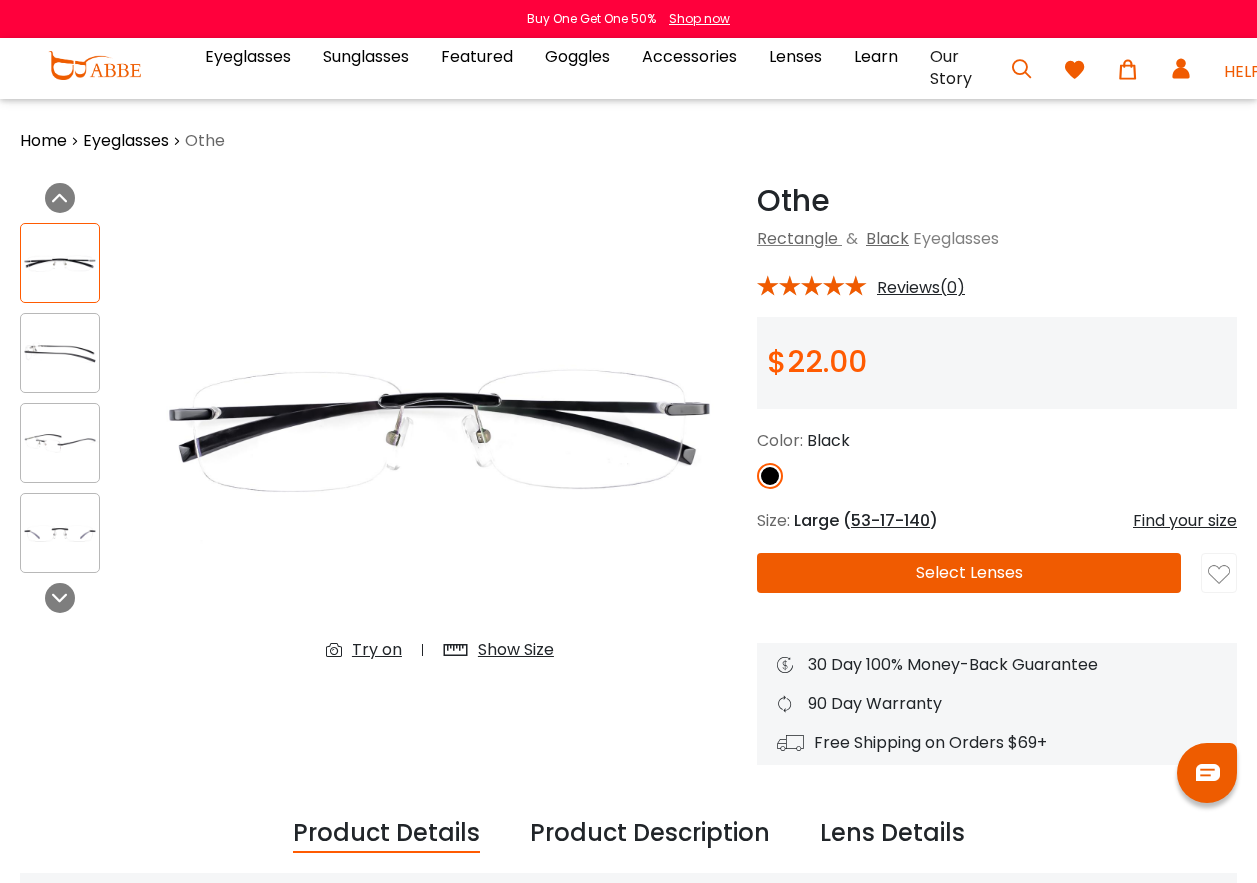 scroll, scrollTop: 0, scrollLeft: 0, axis: both 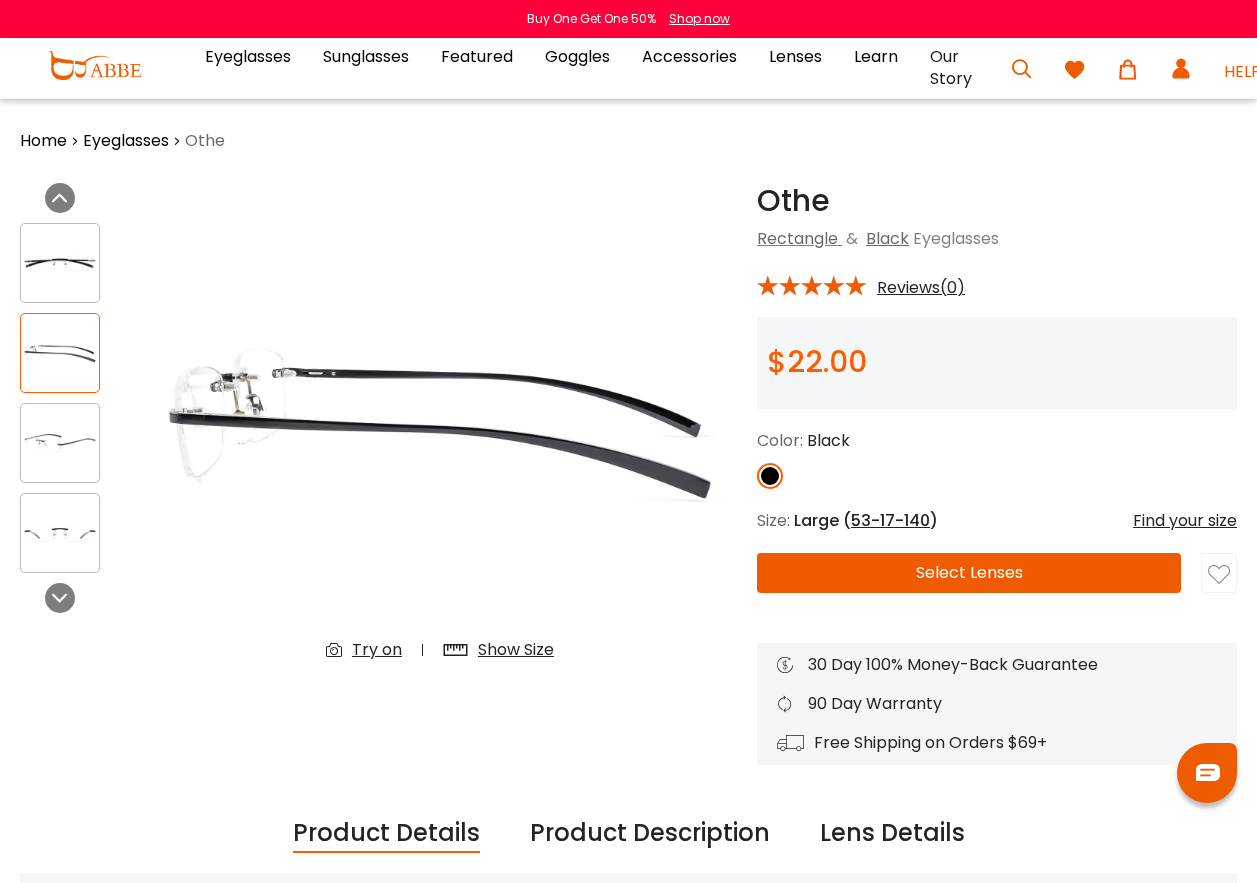 click at bounding box center [60, 263] 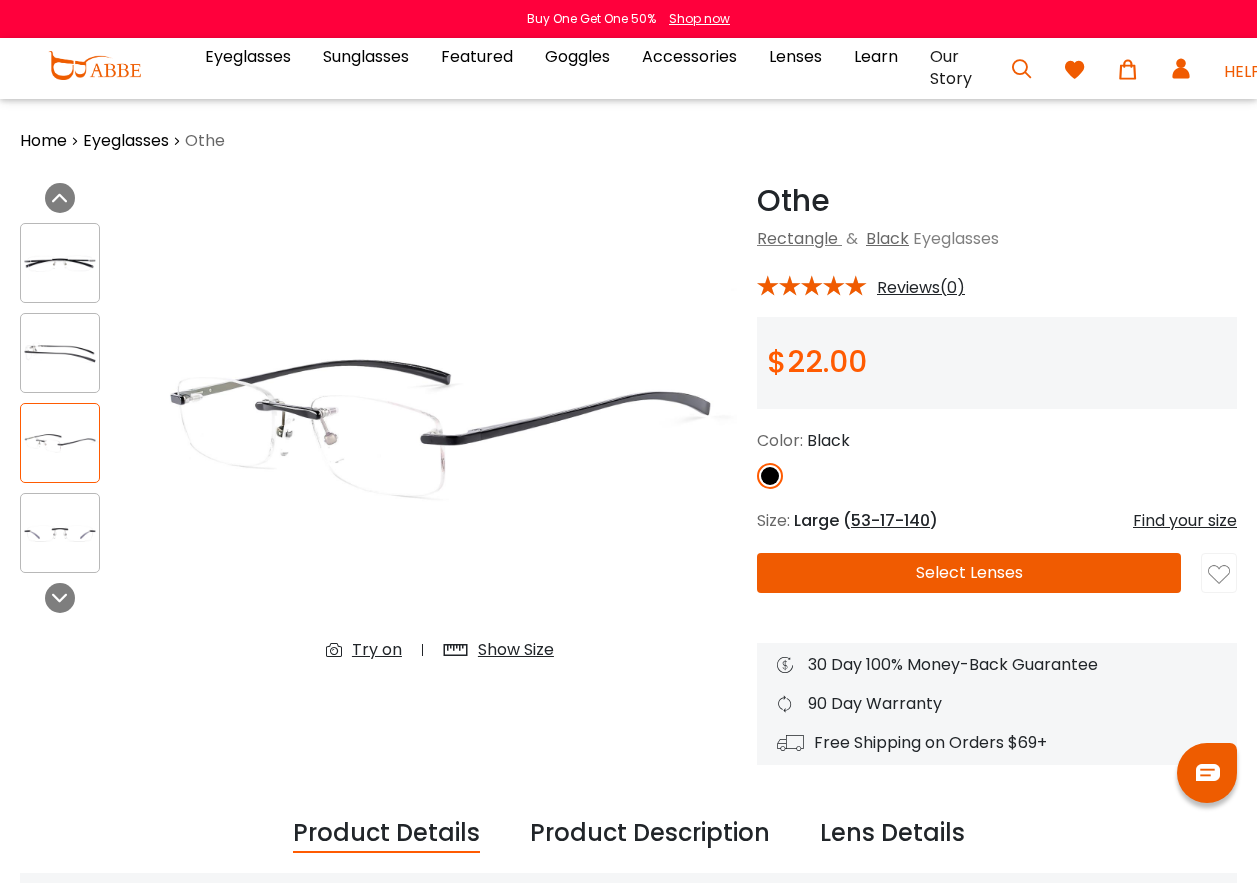 click at bounding box center (60, 263) 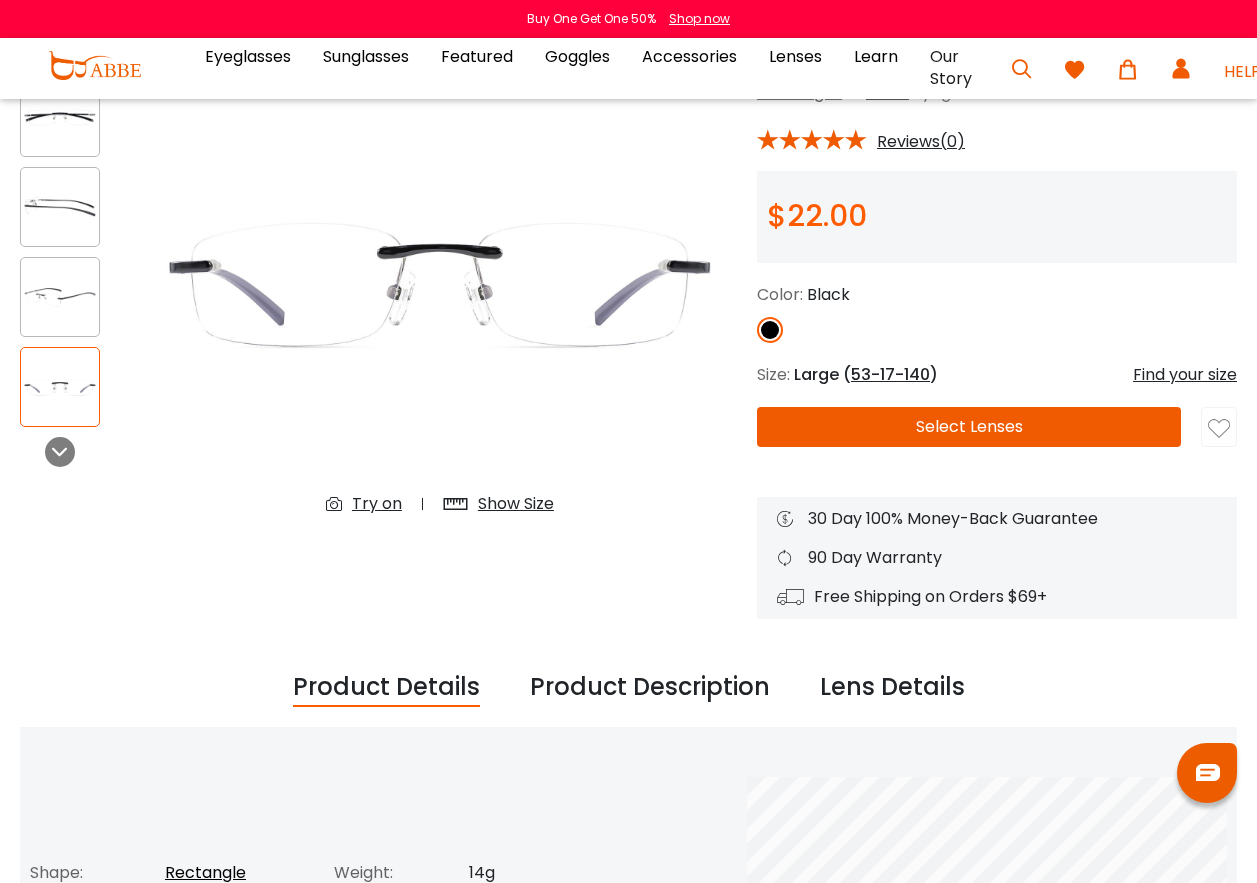 scroll, scrollTop: 400, scrollLeft: 0, axis: vertical 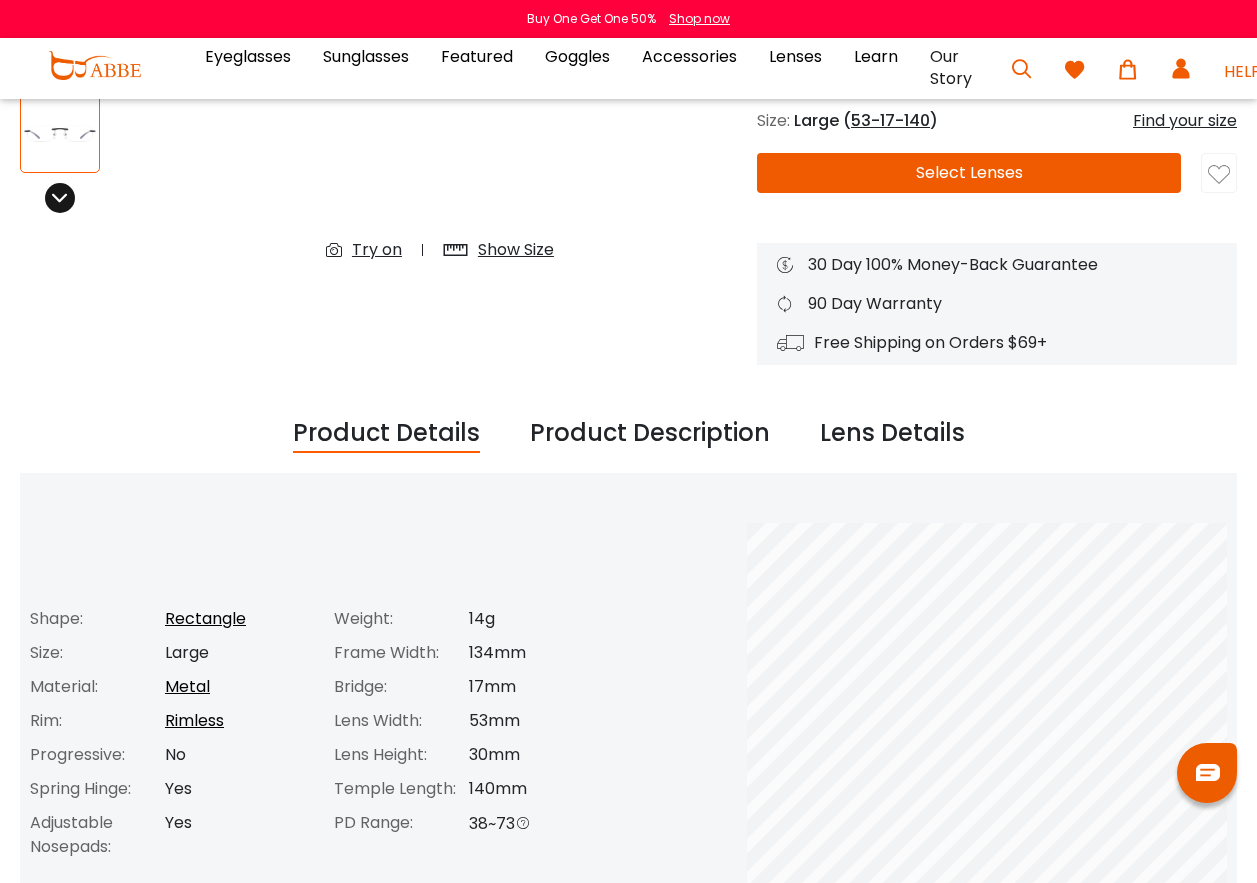 click at bounding box center [60, 198] 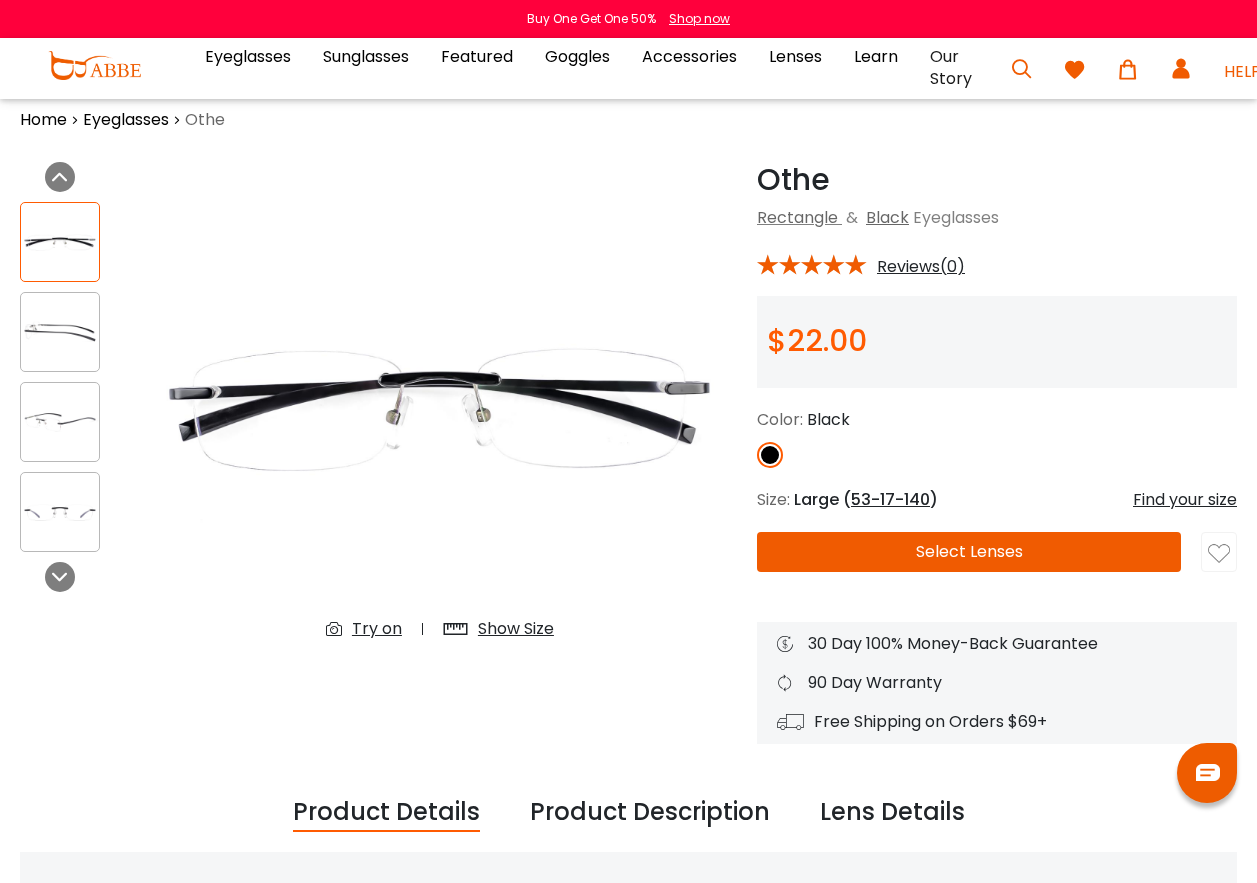 scroll, scrollTop: 0, scrollLeft: 0, axis: both 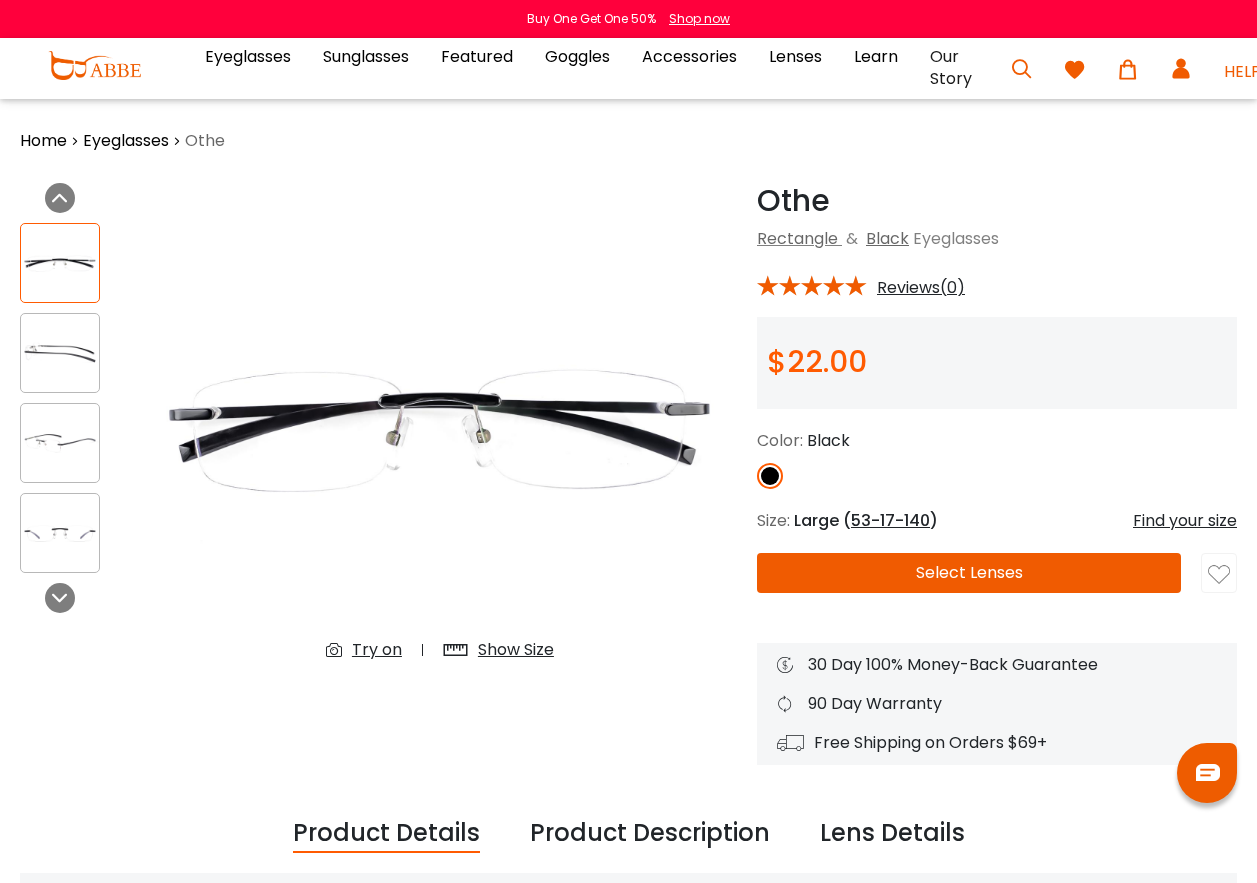 click on "Show Size" at bounding box center [516, 650] 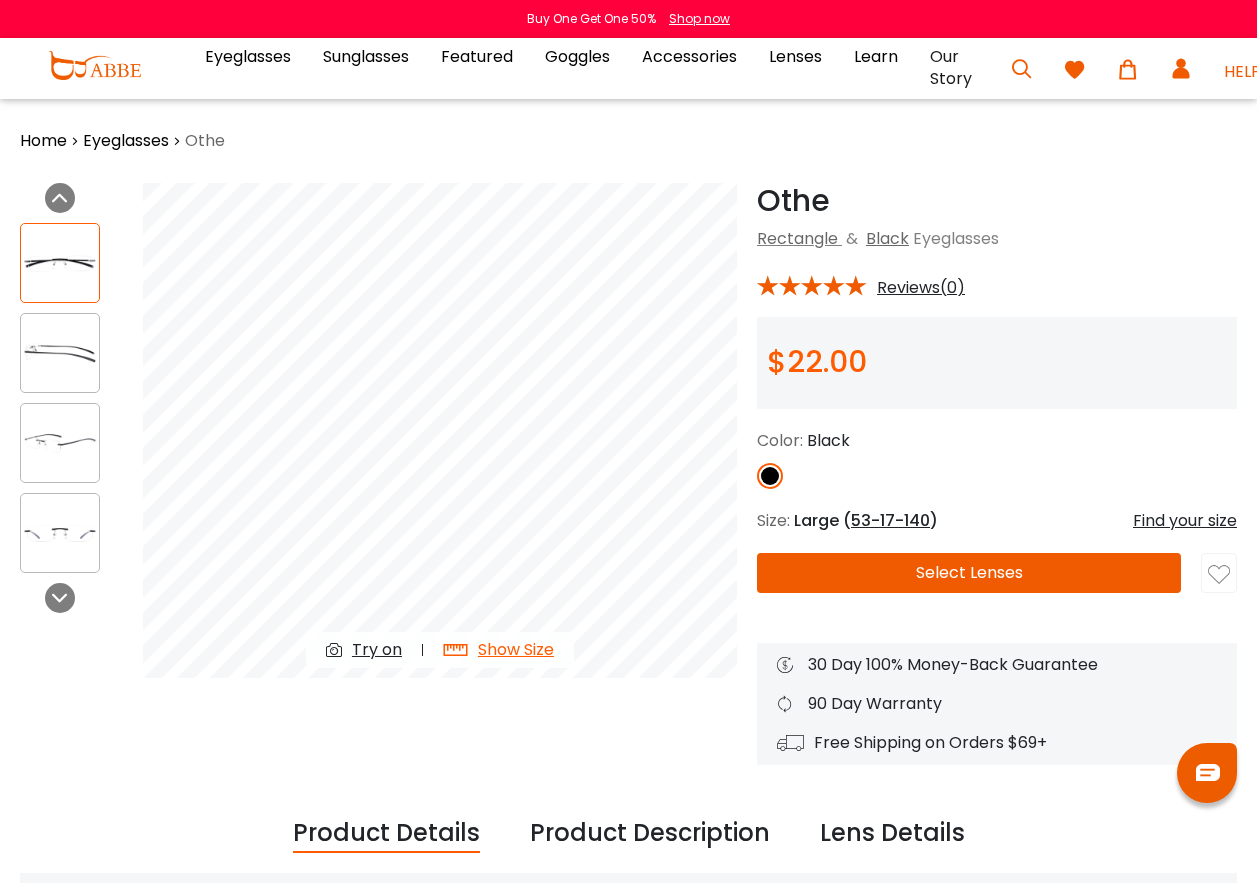 click at bounding box center [60, 263] 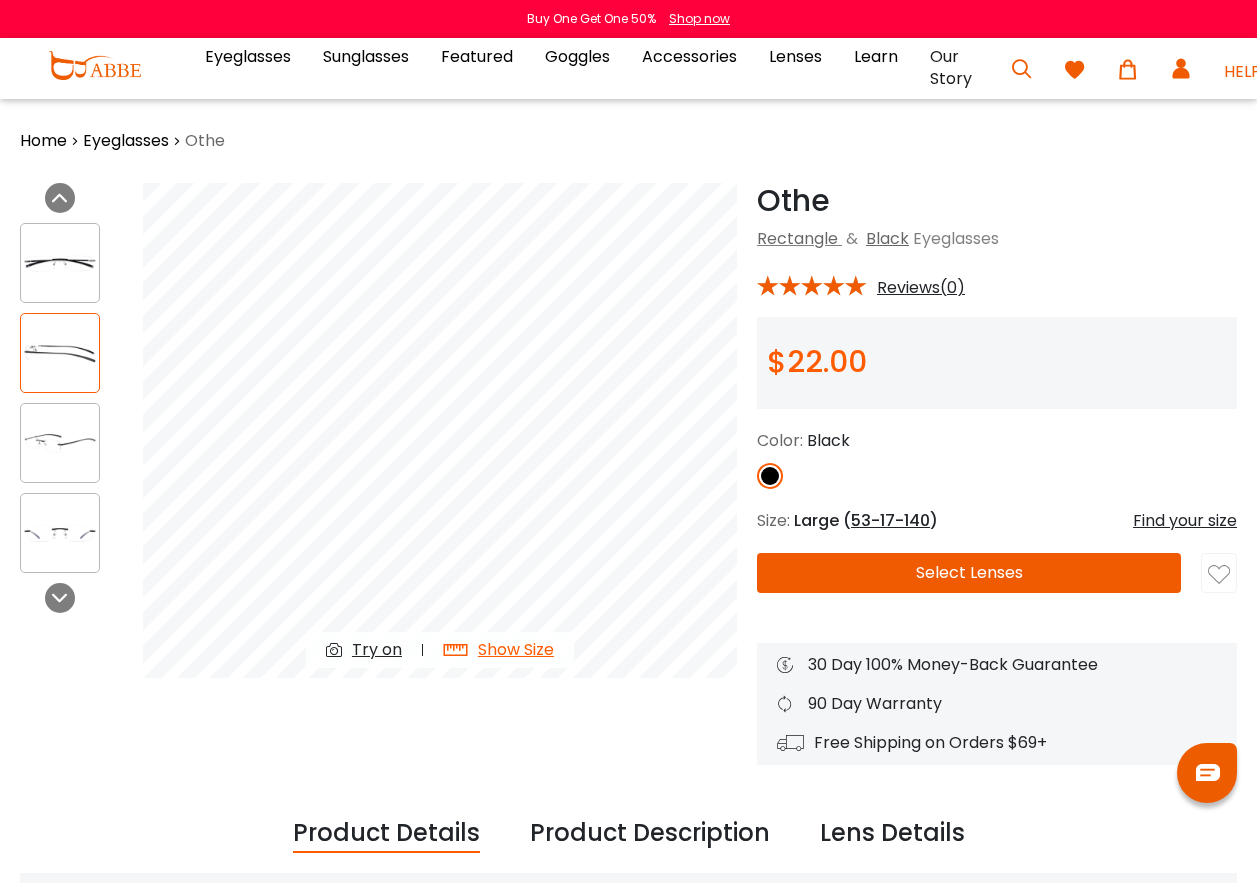 click at bounding box center (60, 263) 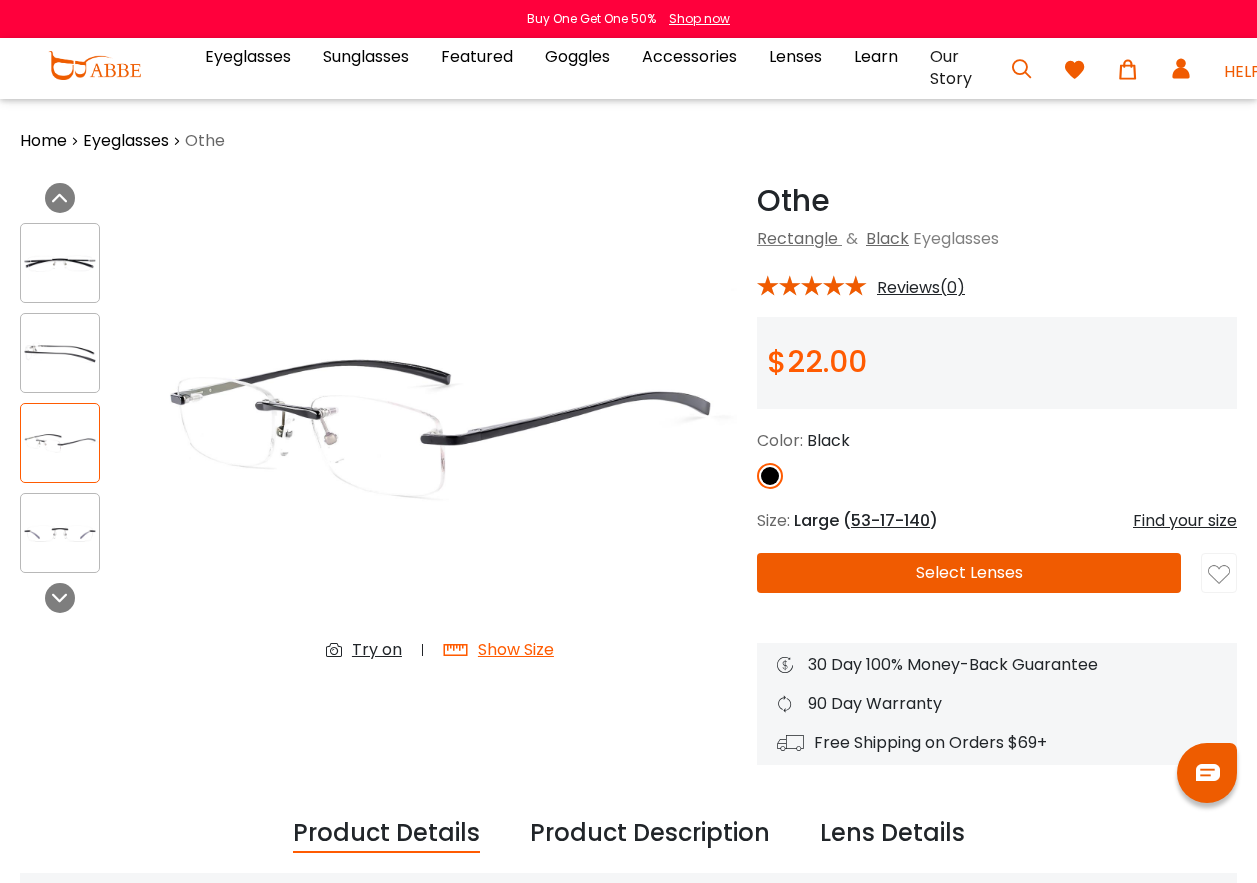 click at bounding box center [60, 533] 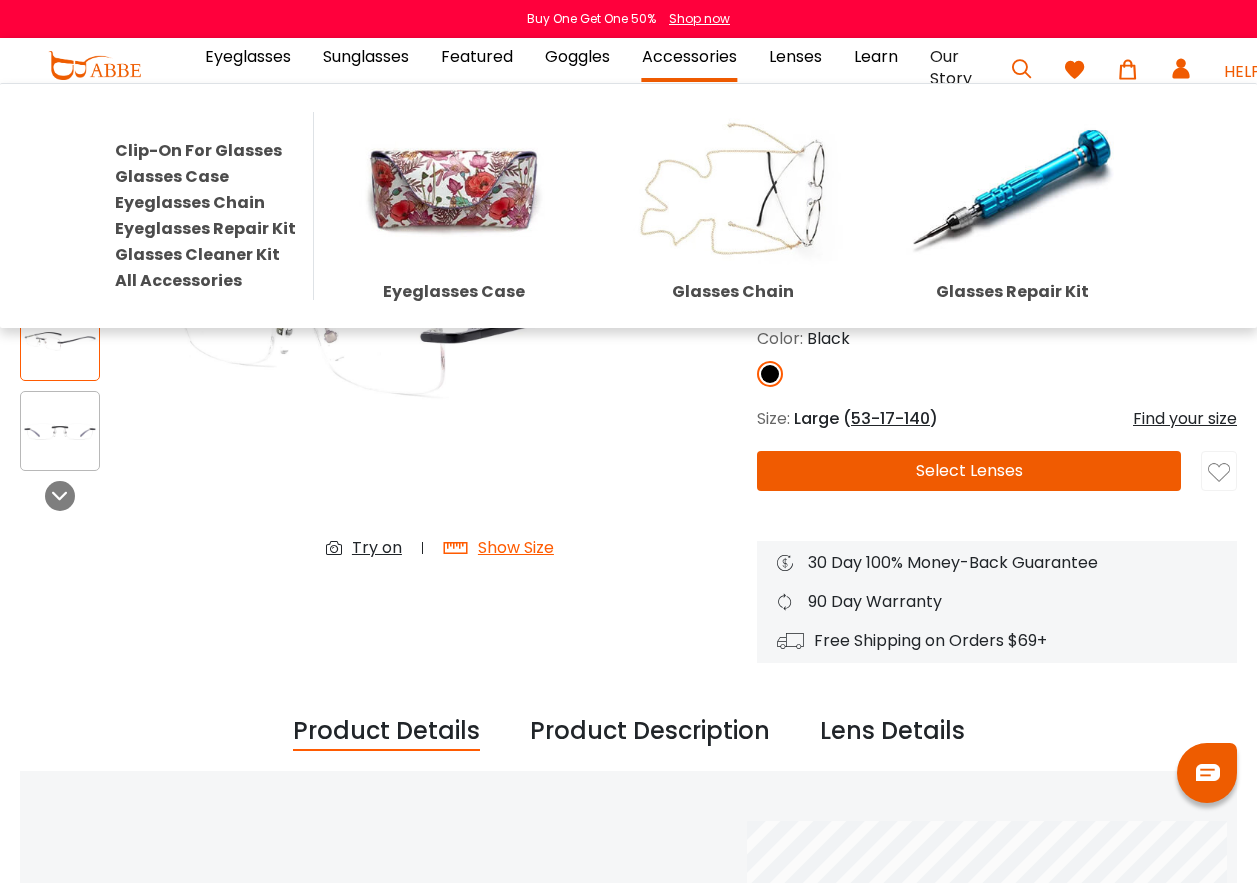 scroll, scrollTop: 200, scrollLeft: 0, axis: vertical 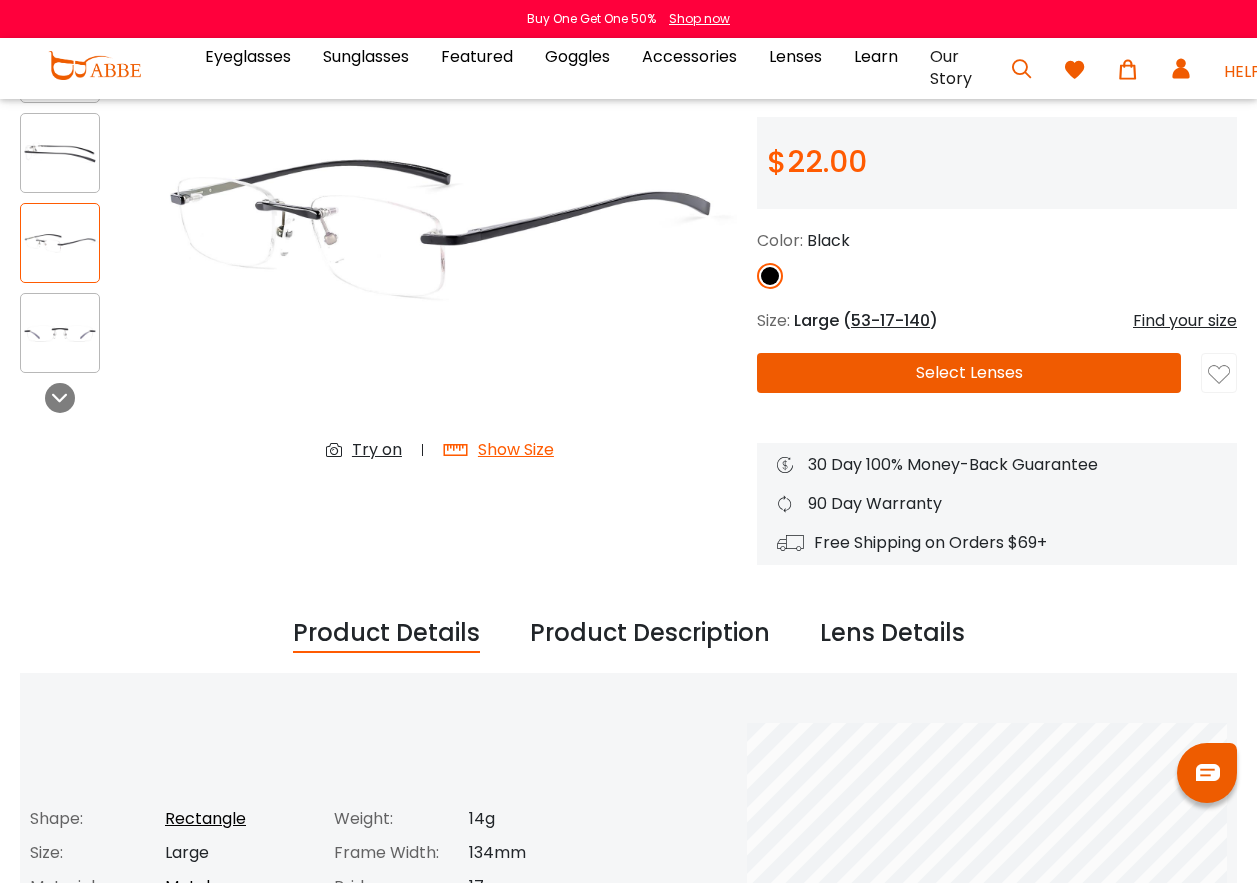click on "Select Lenses" at bounding box center [969, 373] 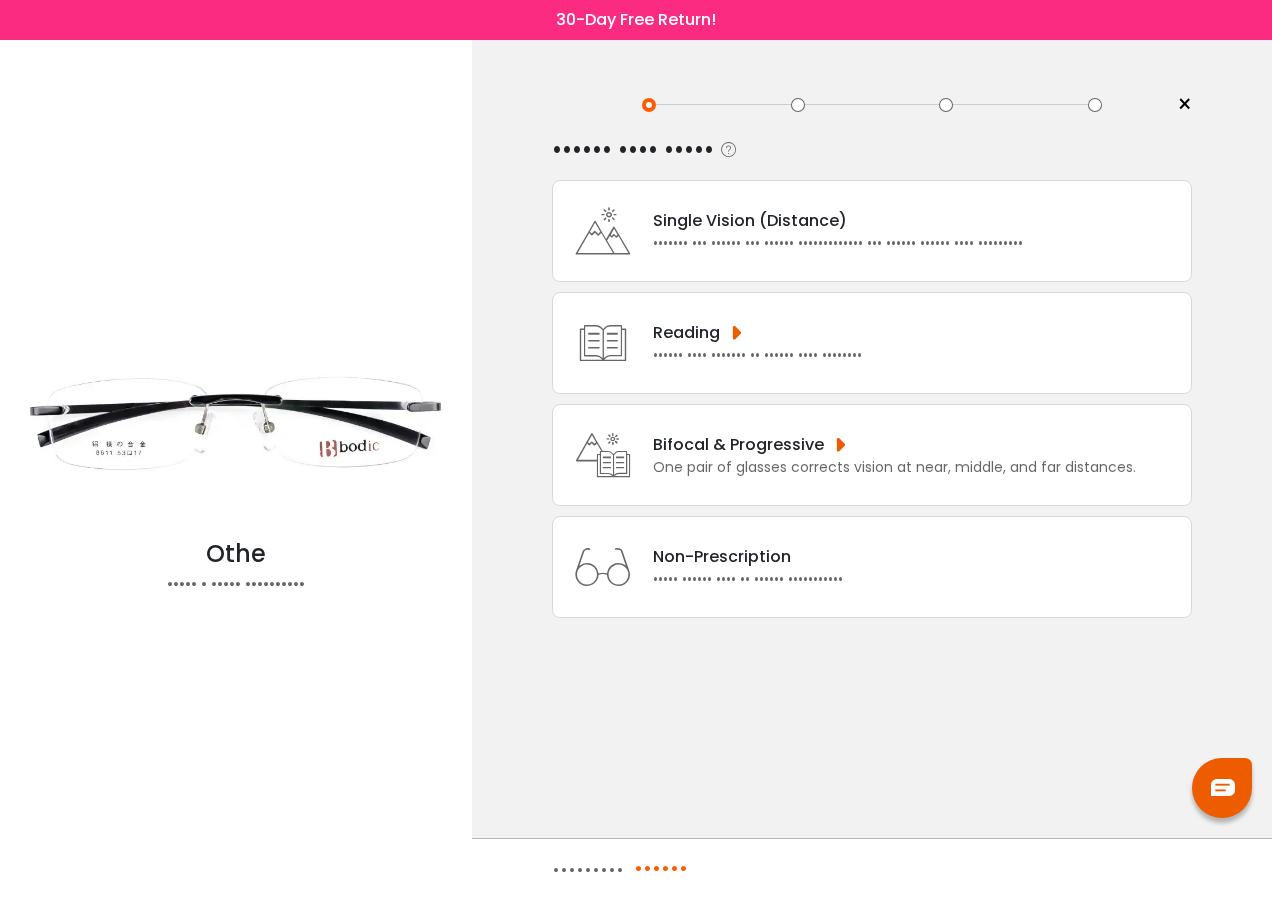 scroll, scrollTop: 0, scrollLeft: 0, axis: both 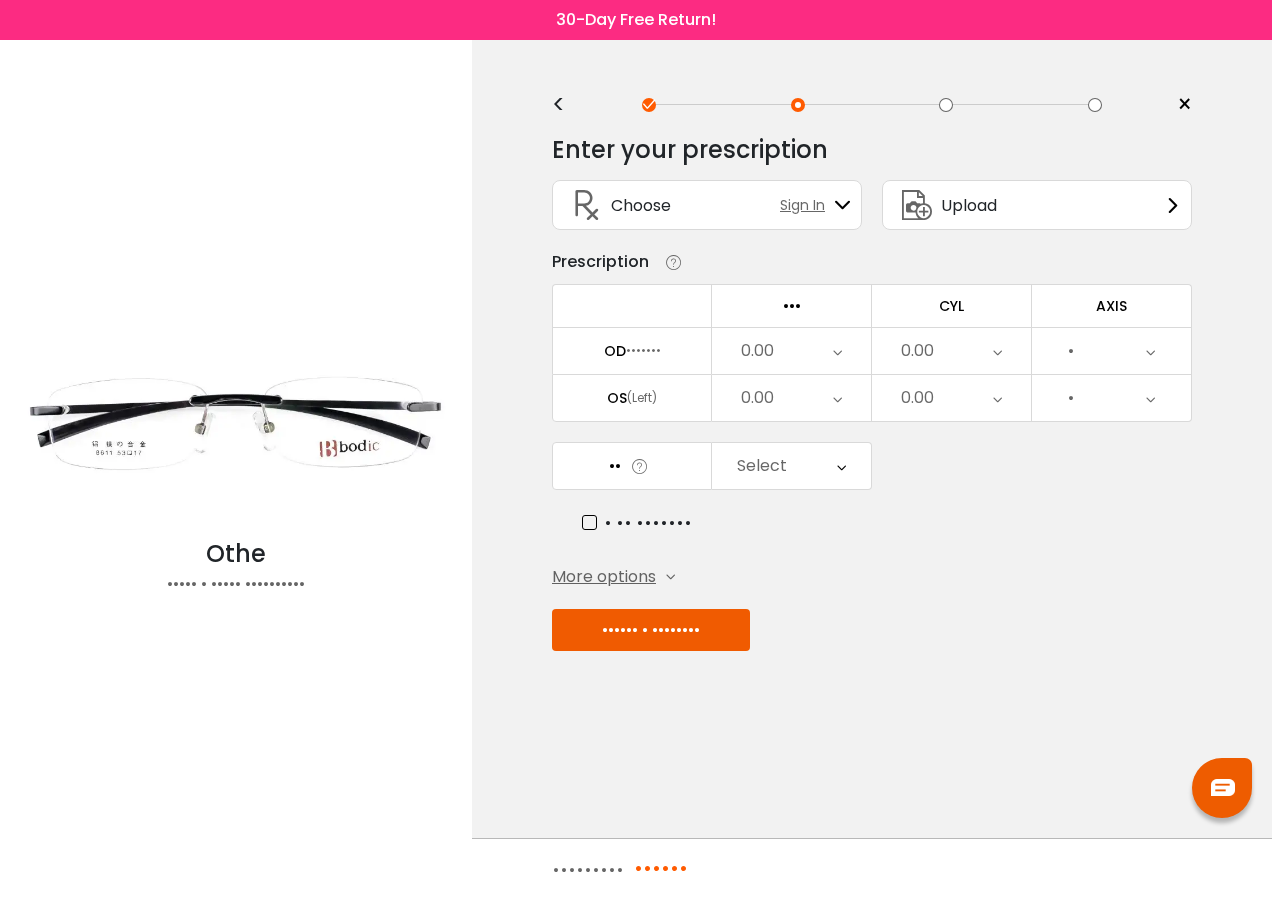 click on "Sign In" at bounding box center [807, 205] 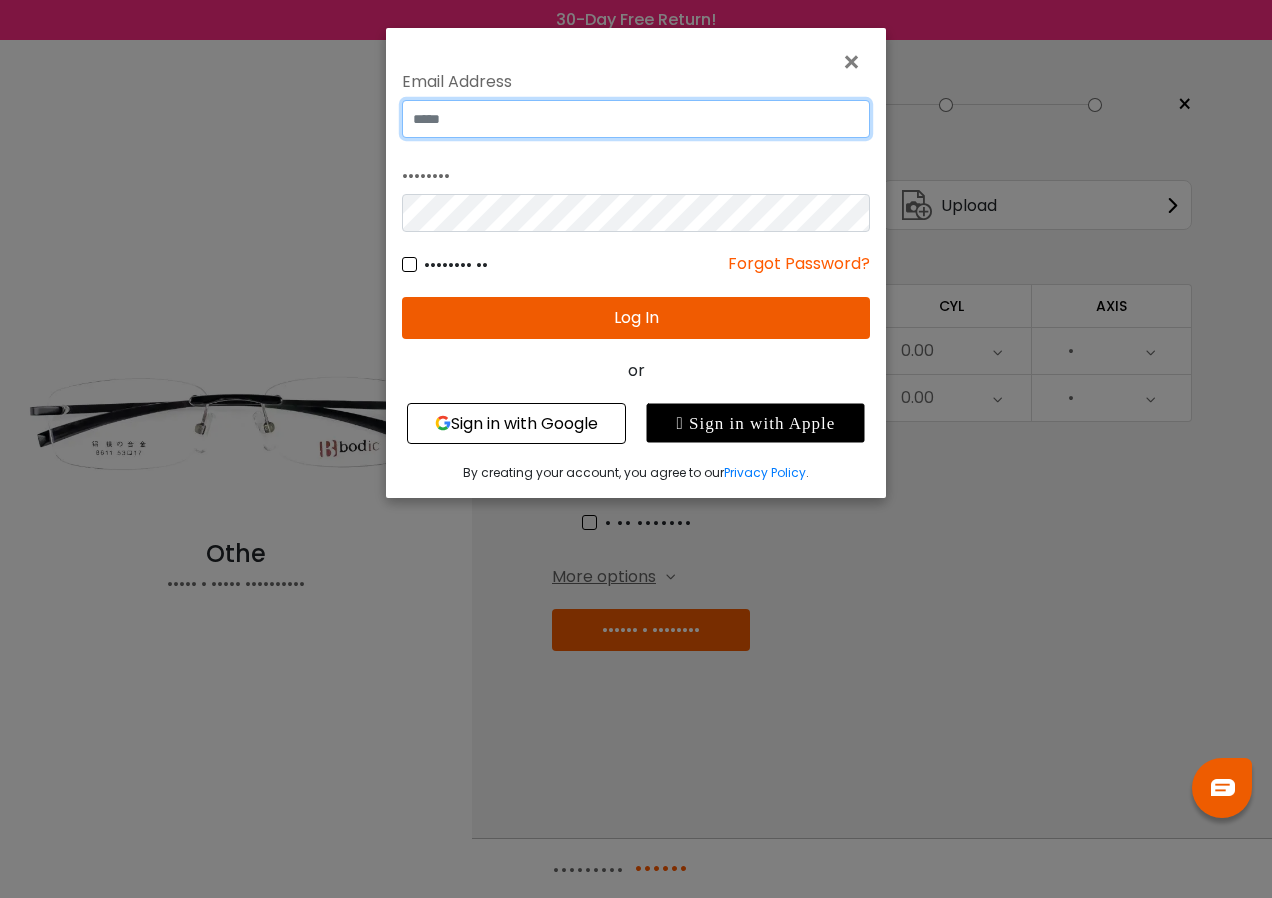 click at bounding box center [636, 119] 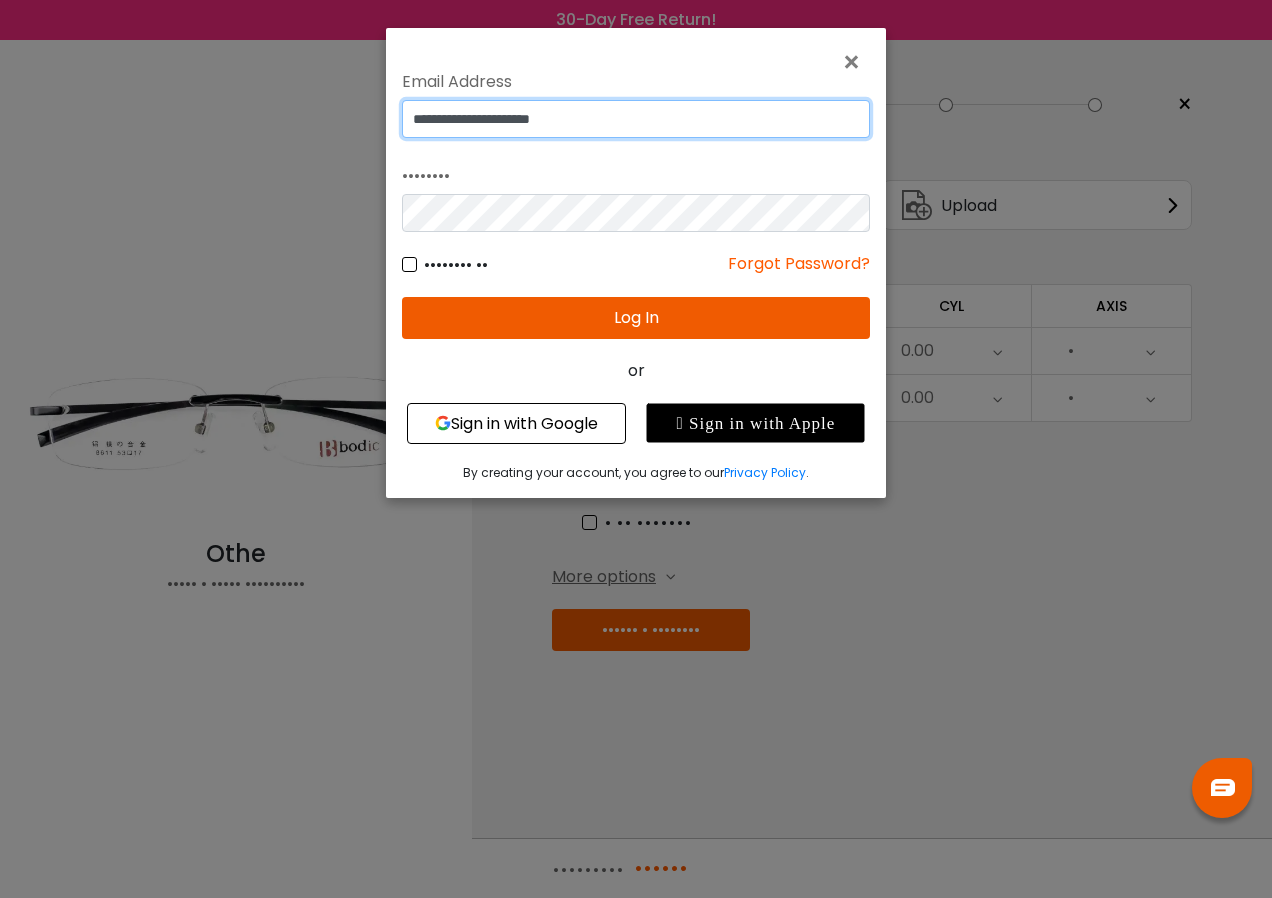 type on "•••••••••••••••••••••••" 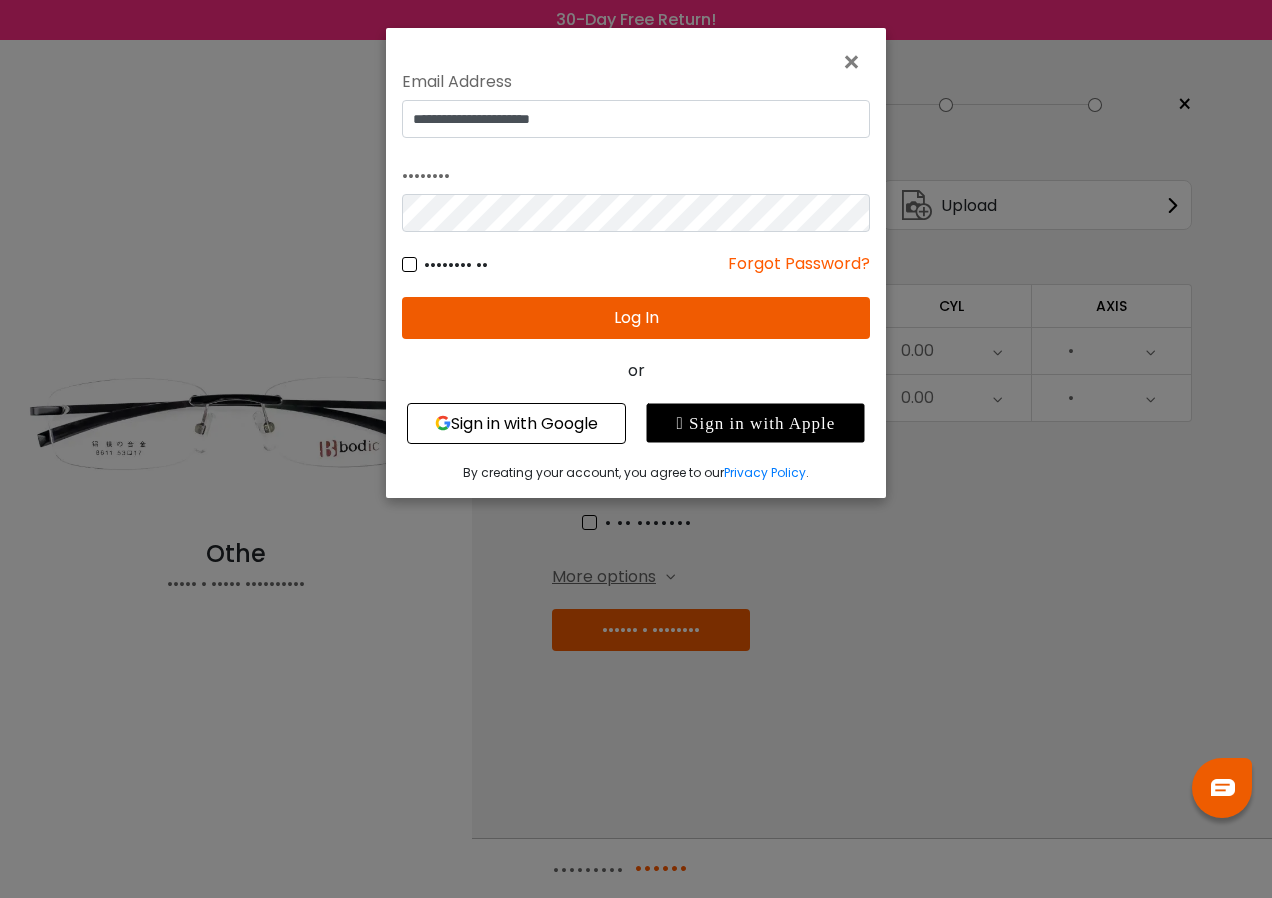 click on "Log In" at bounding box center [636, 318] 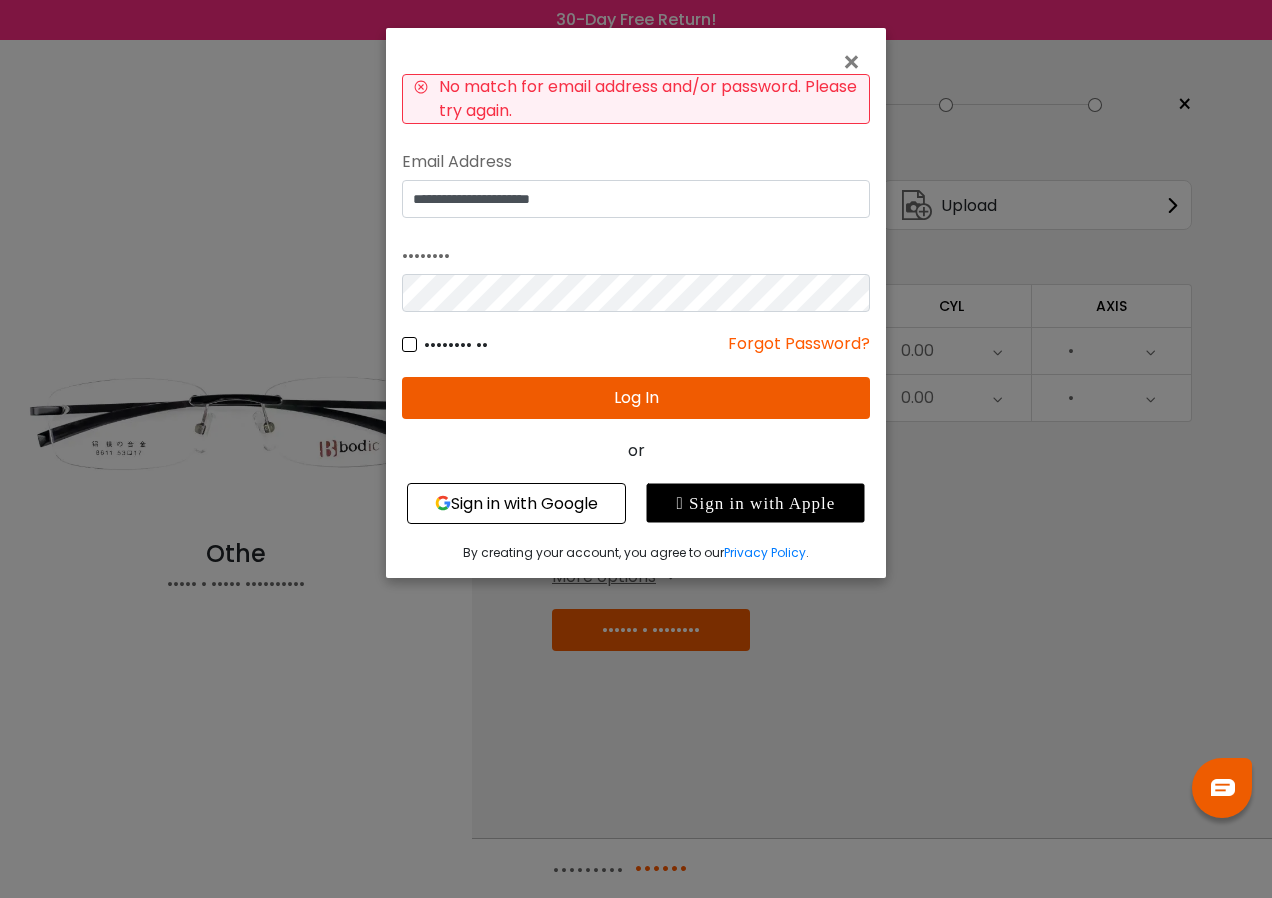 click on "Log In" at bounding box center [636, 398] 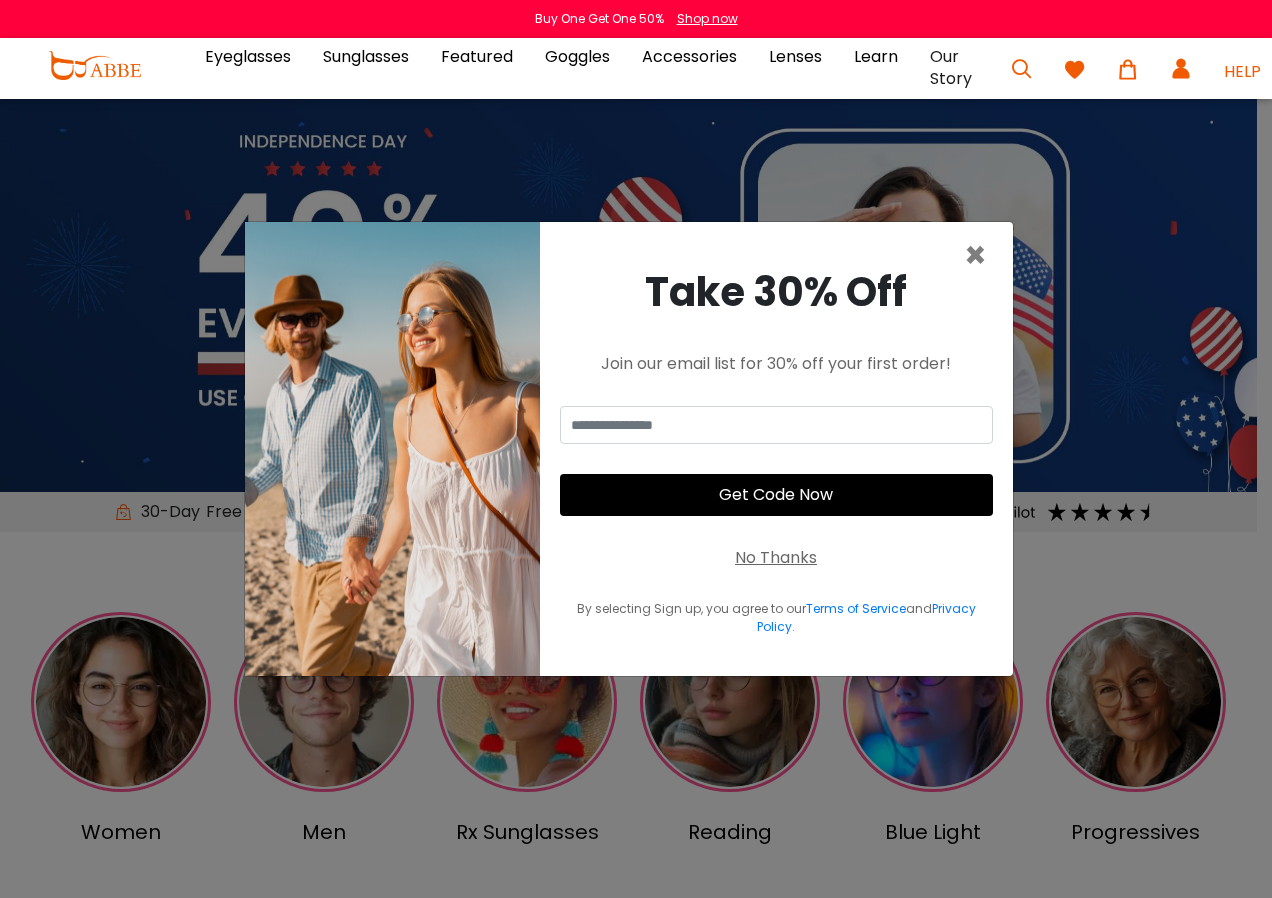 scroll, scrollTop: 0, scrollLeft: 0, axis: both 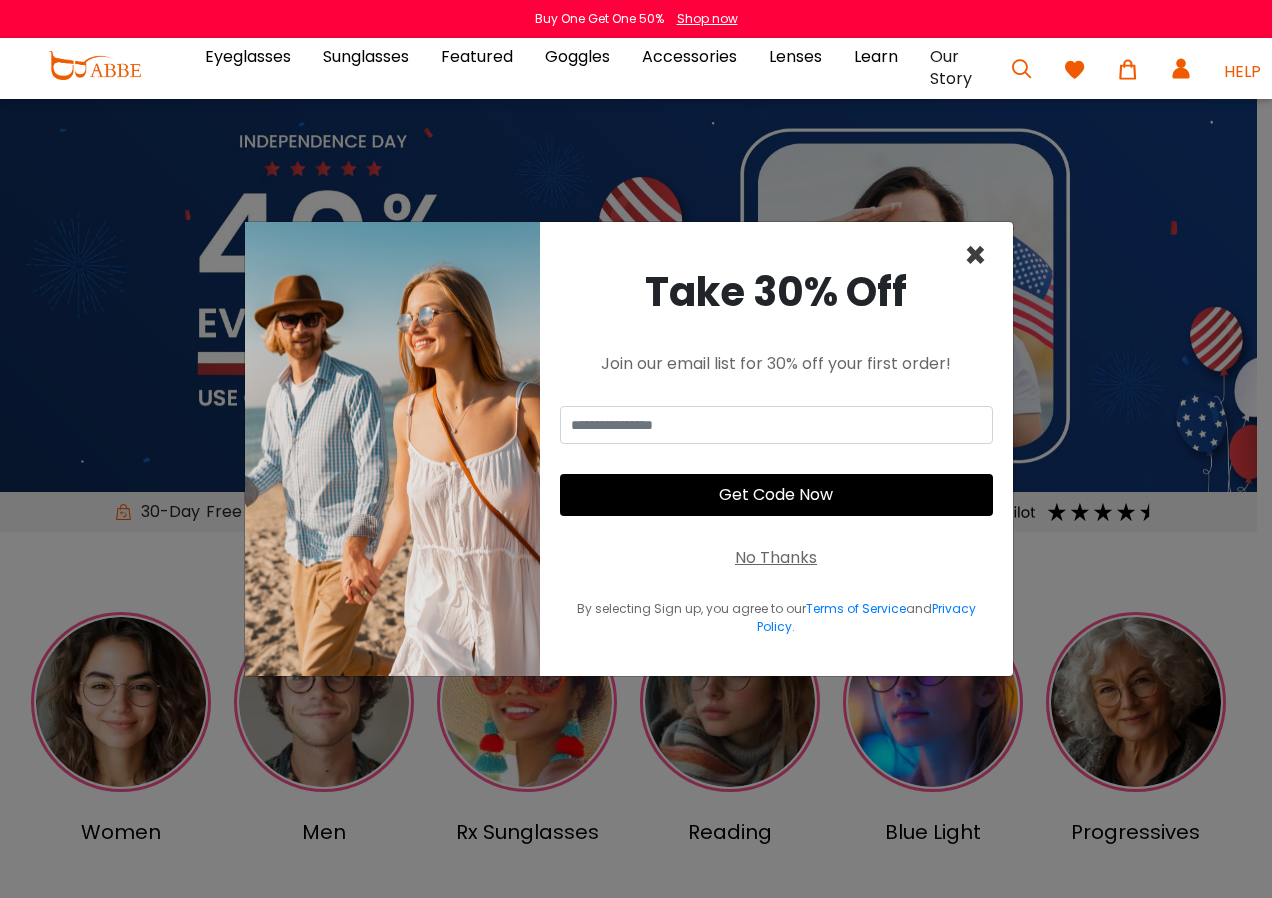 click on "×" at bounding box center (975, 255) 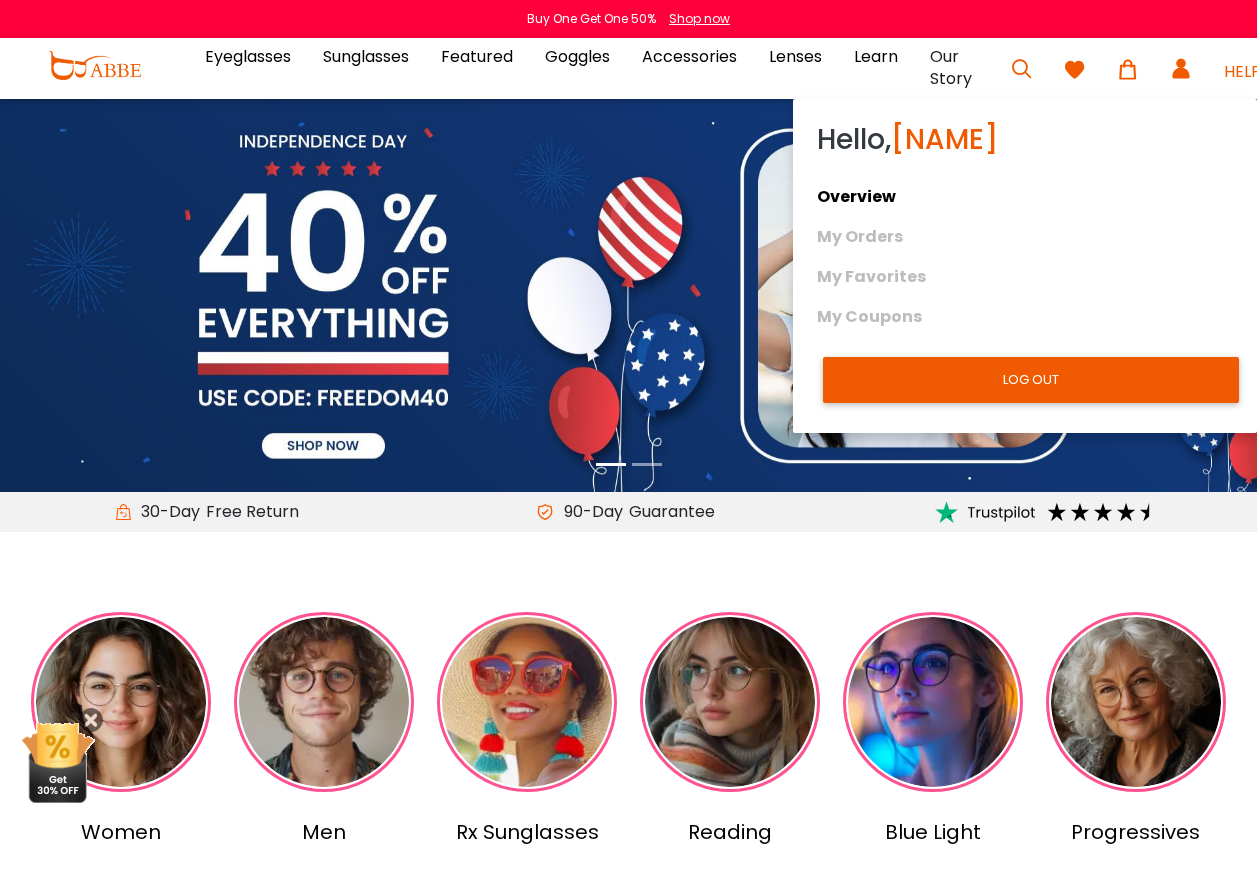 click on "Overview" at bounding box center (1025, 197) 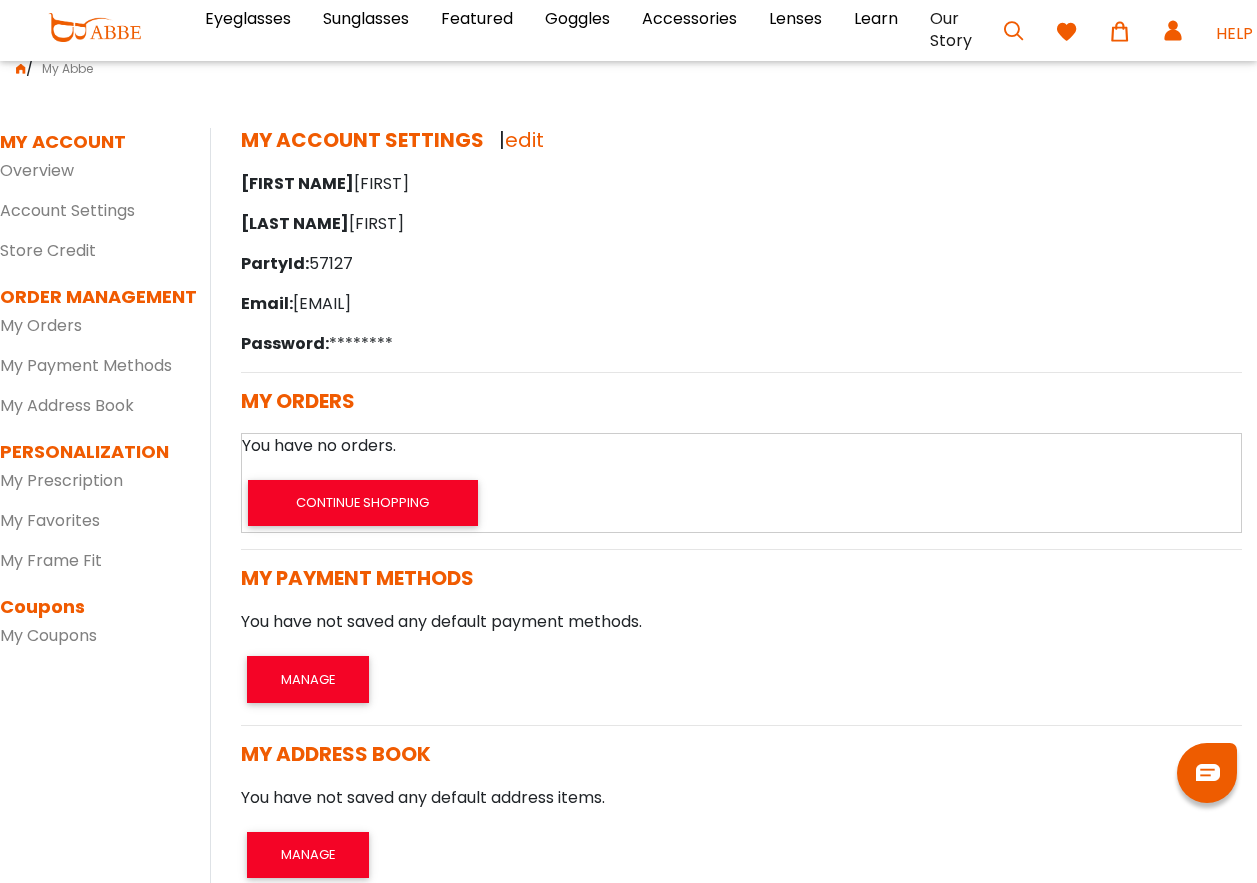 scroll, scrollTop: 0, scrollLeft: 0, axis: both 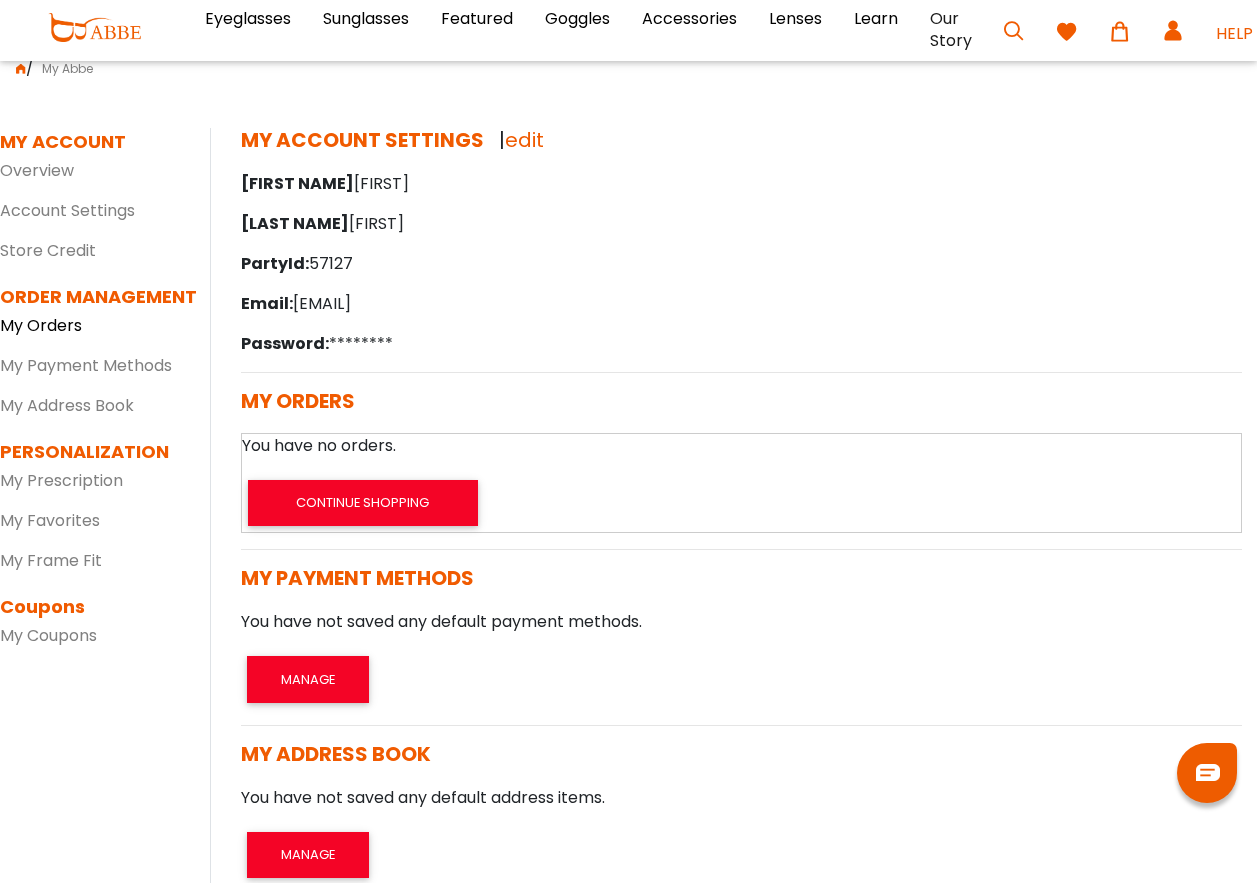 click on "My Orders" at bounding box center [41, 325] 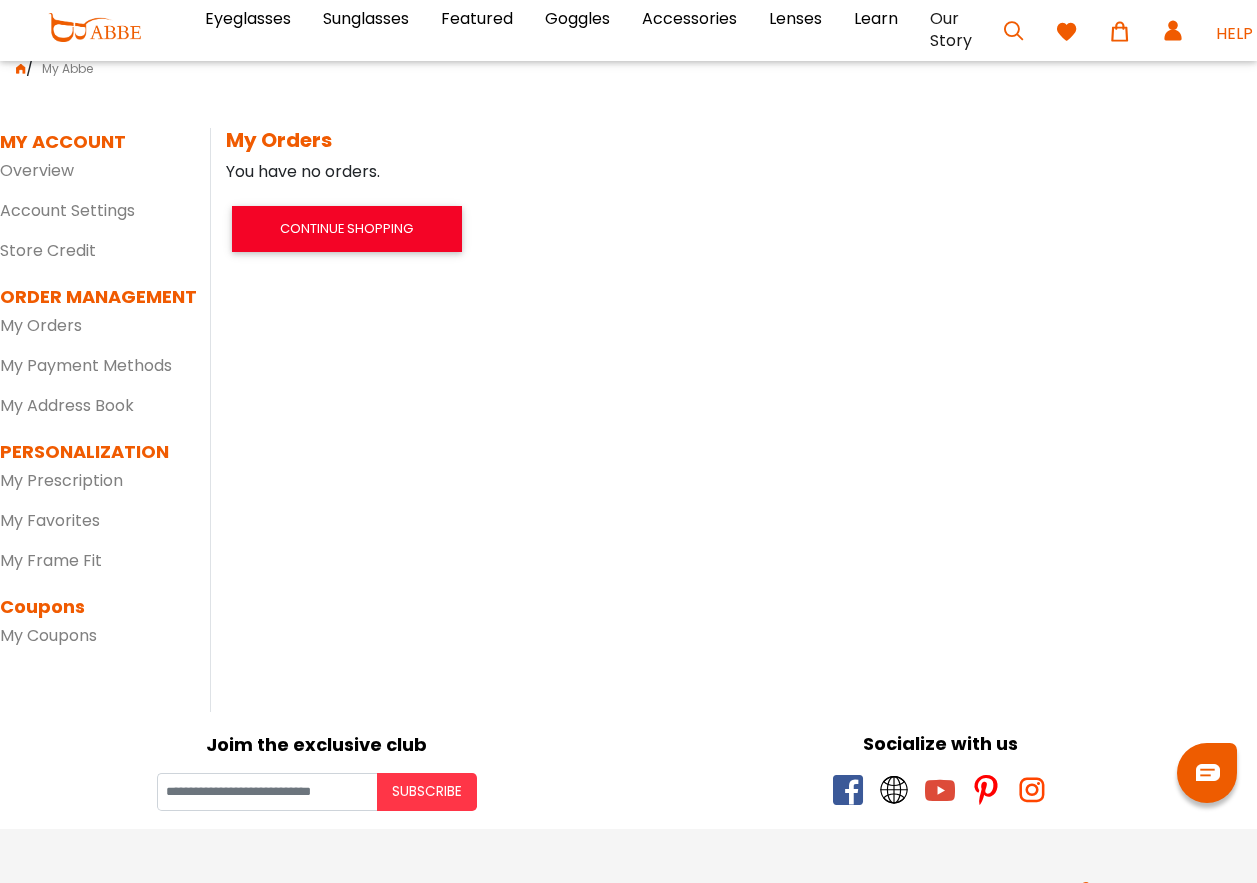 scroll, scrollTop: 0, scrollLeft: 0, axis: both 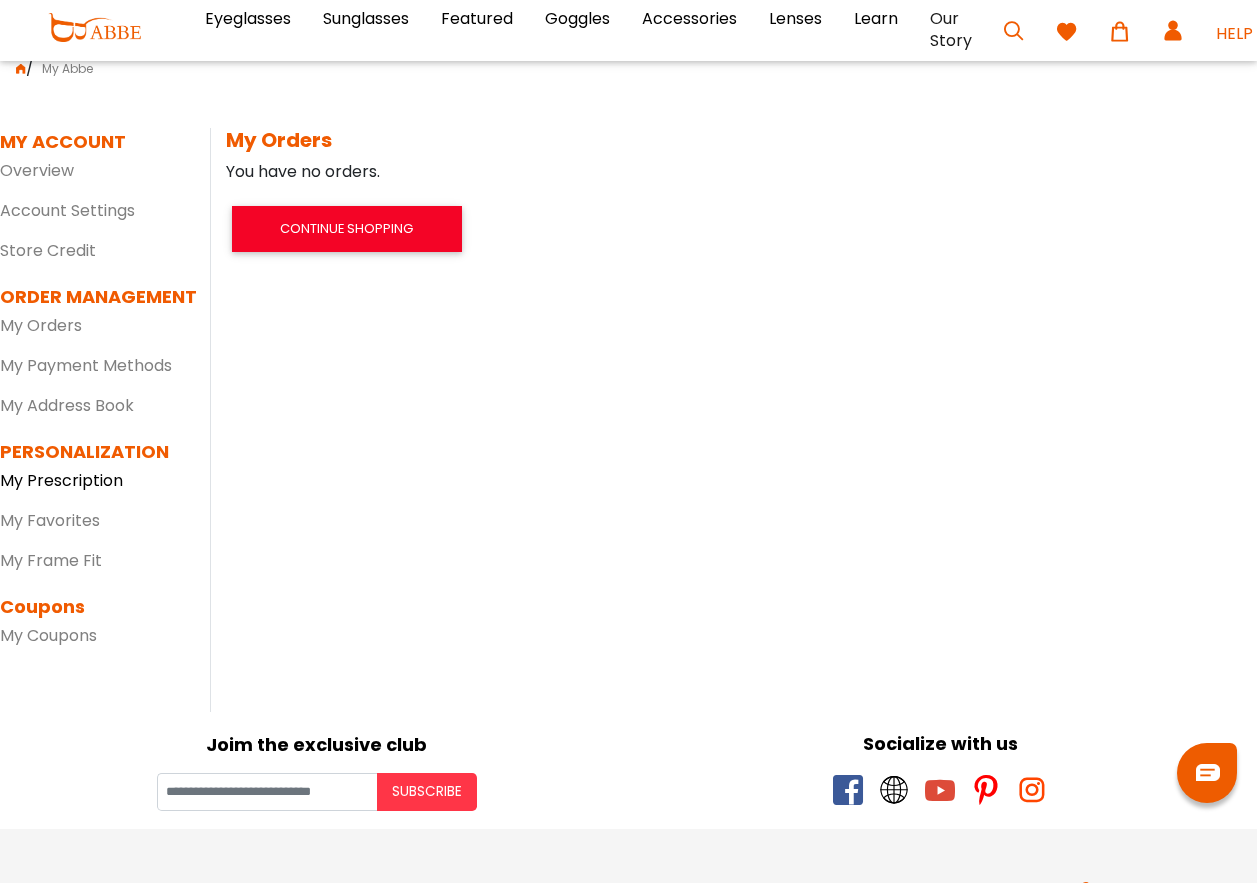 click on "My Prescription" at bounding box center [61, 480] 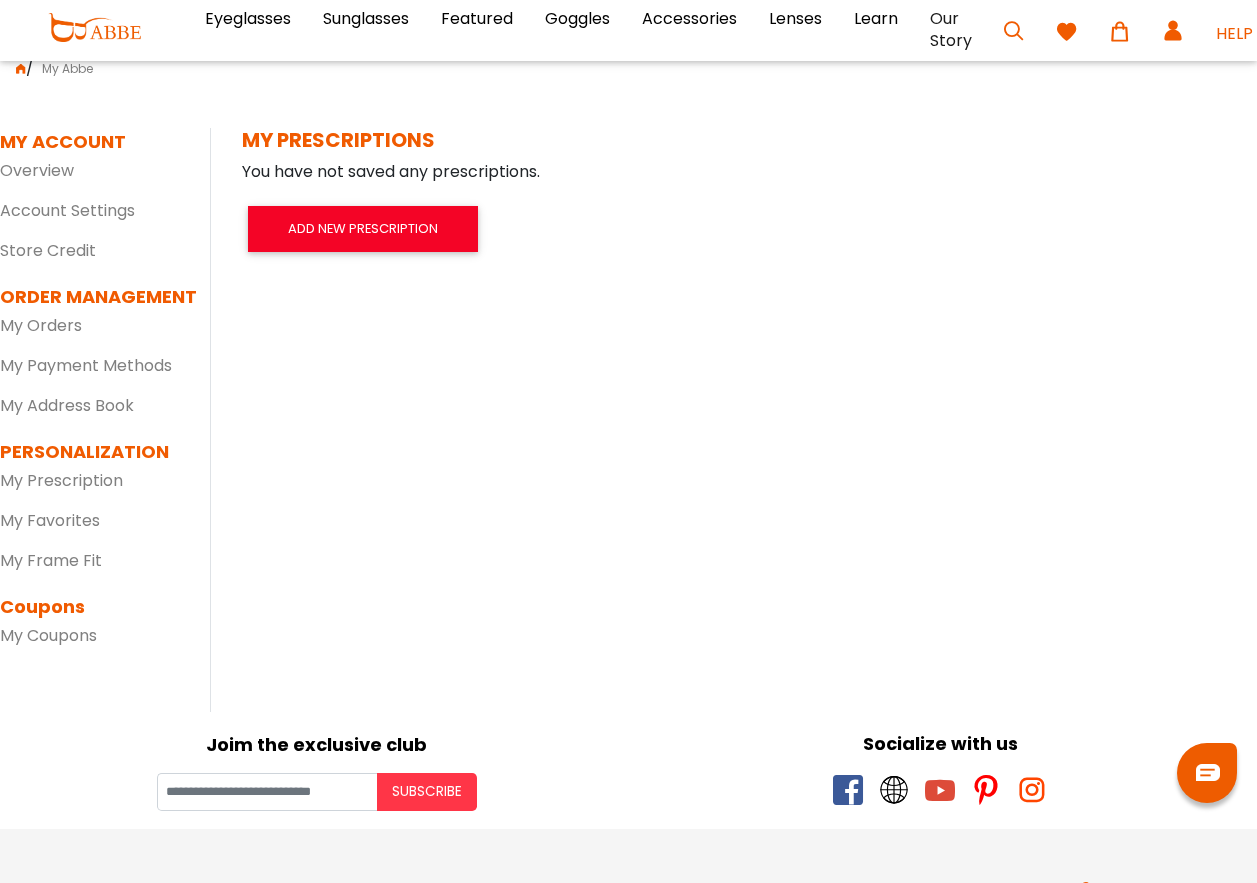 scroll, scrollTop: 0, scrollLeft: 0, axis: both 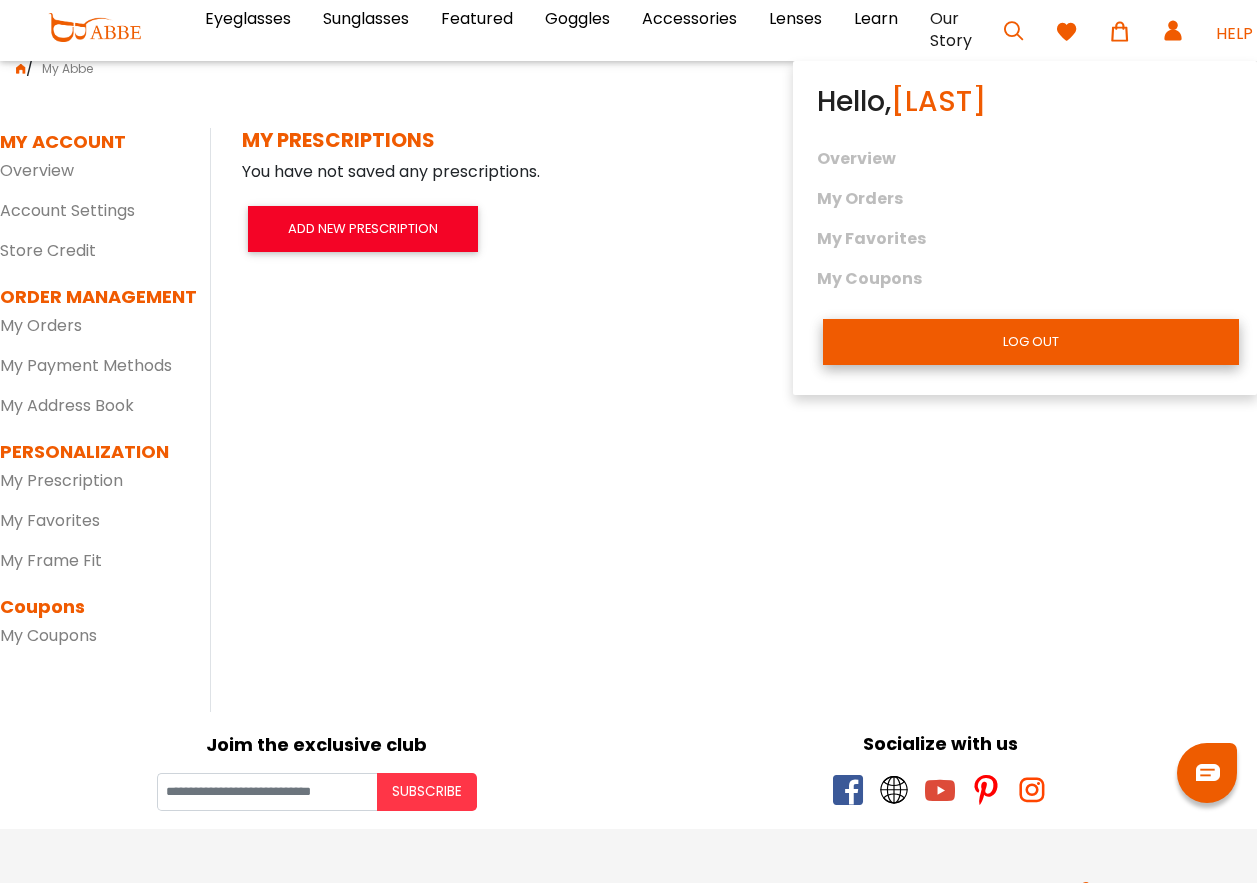 click on "LOG OUT" at bounding box center [1031, 342] 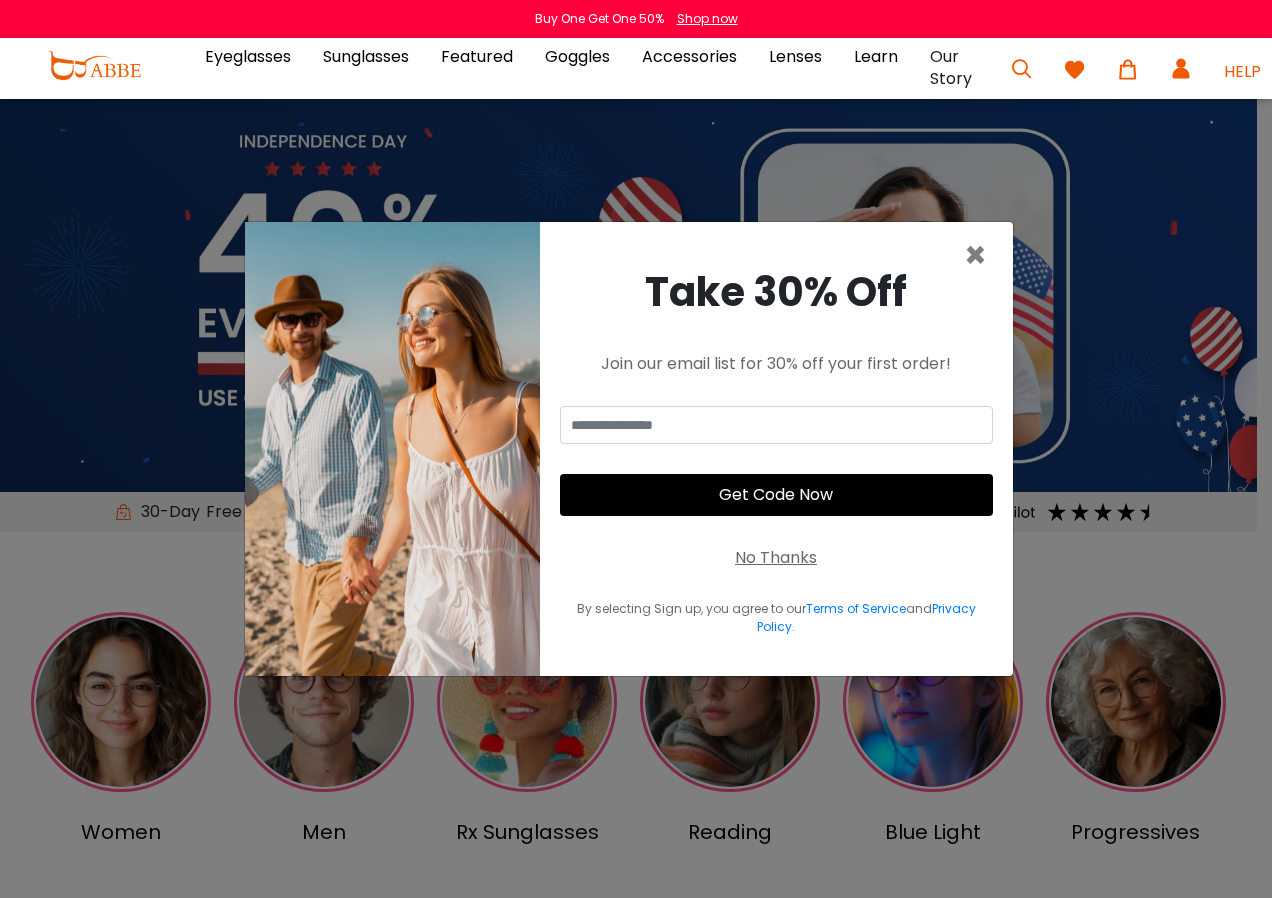 scroll, scrollTop: 0, scrollLeft: 0, axis: both 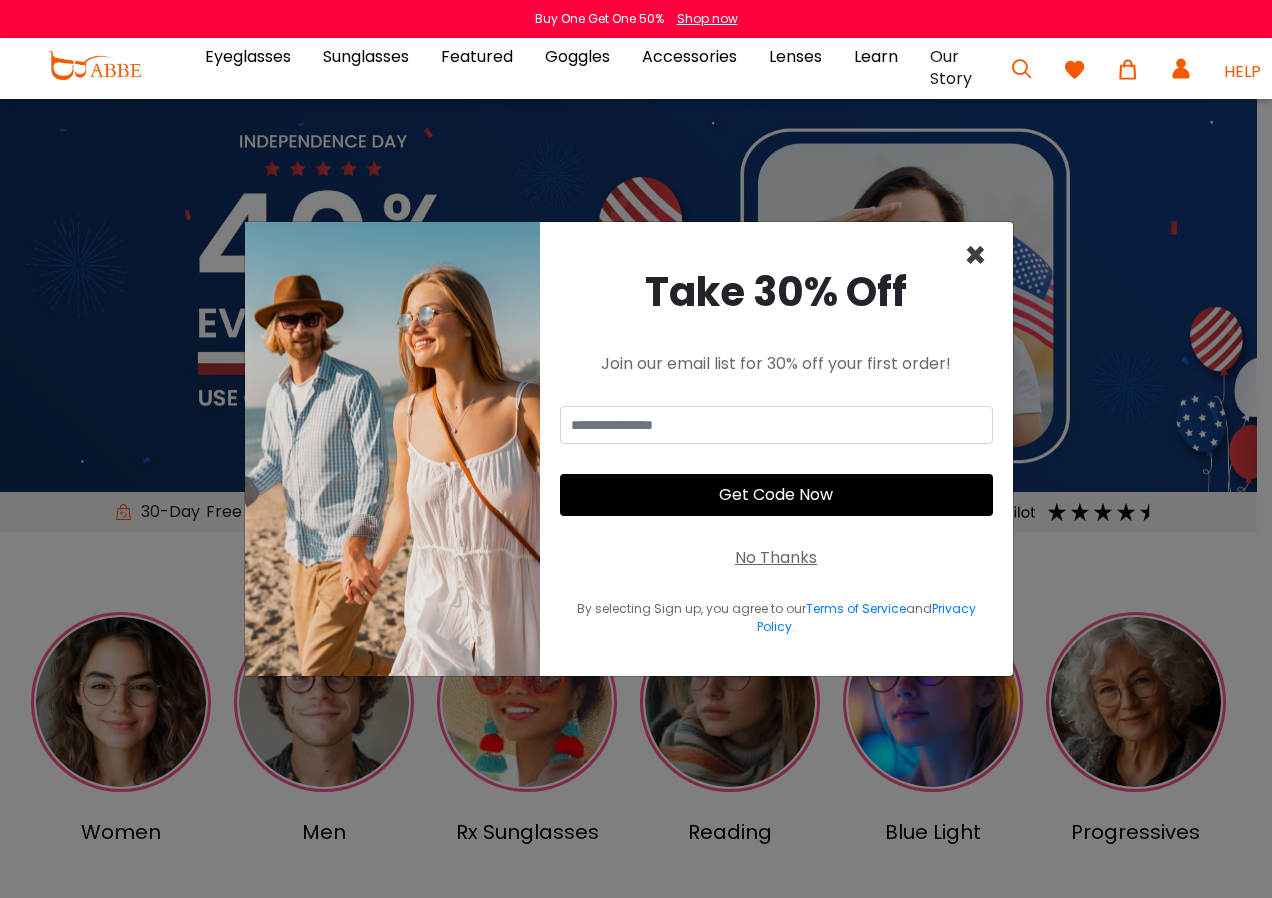 click on "×" at bounding box center (975, 255) 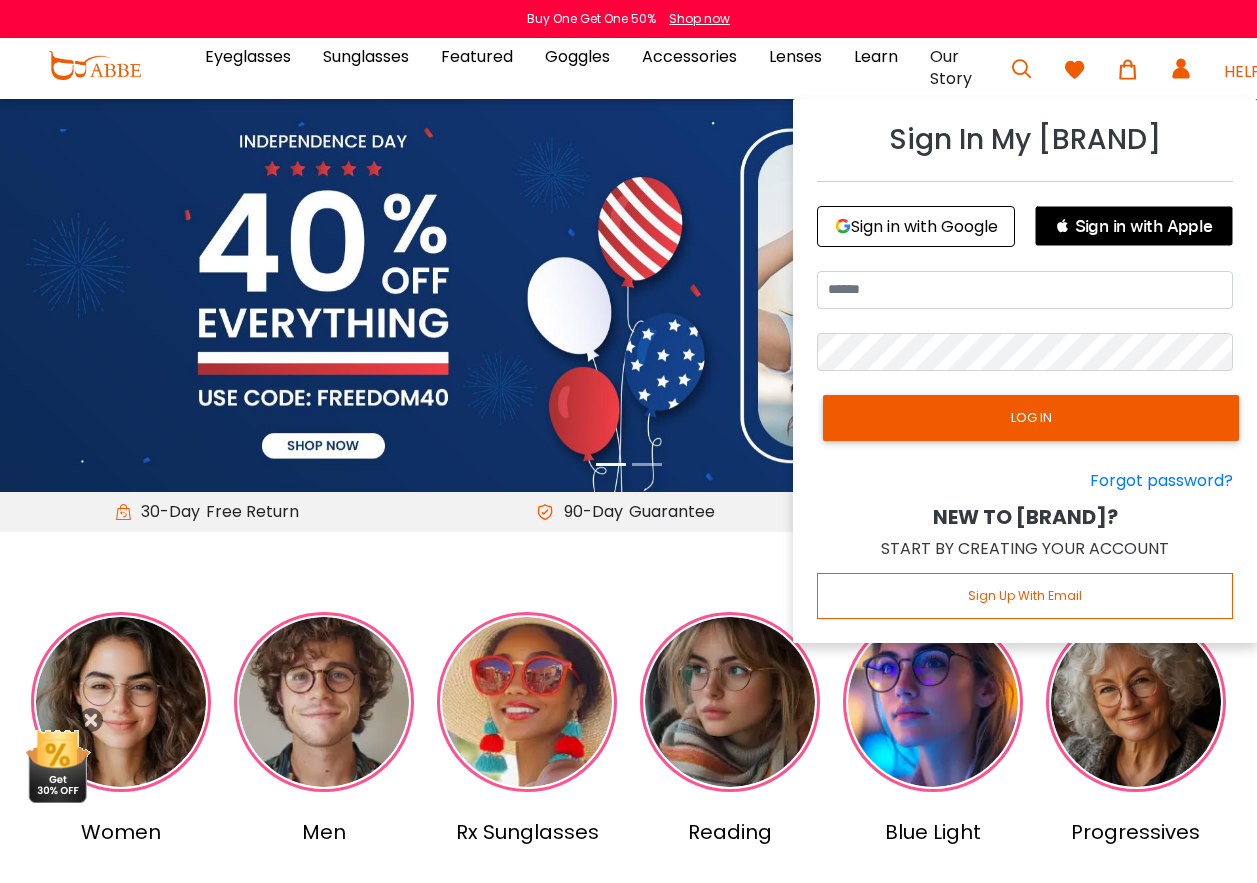 click at bounding box center (1181, 69) 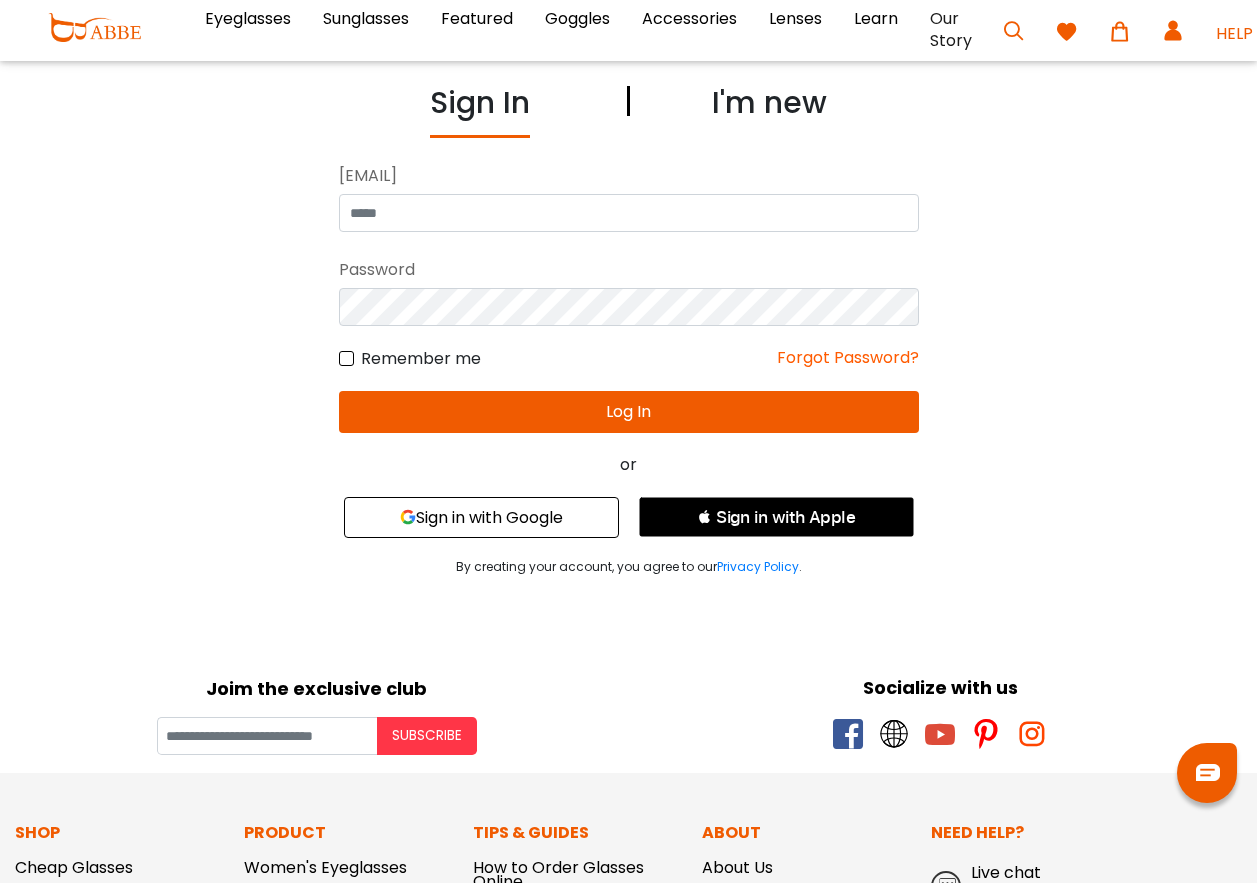 scroll, scrollTop: 0, scrollLeft: 0, axis: both 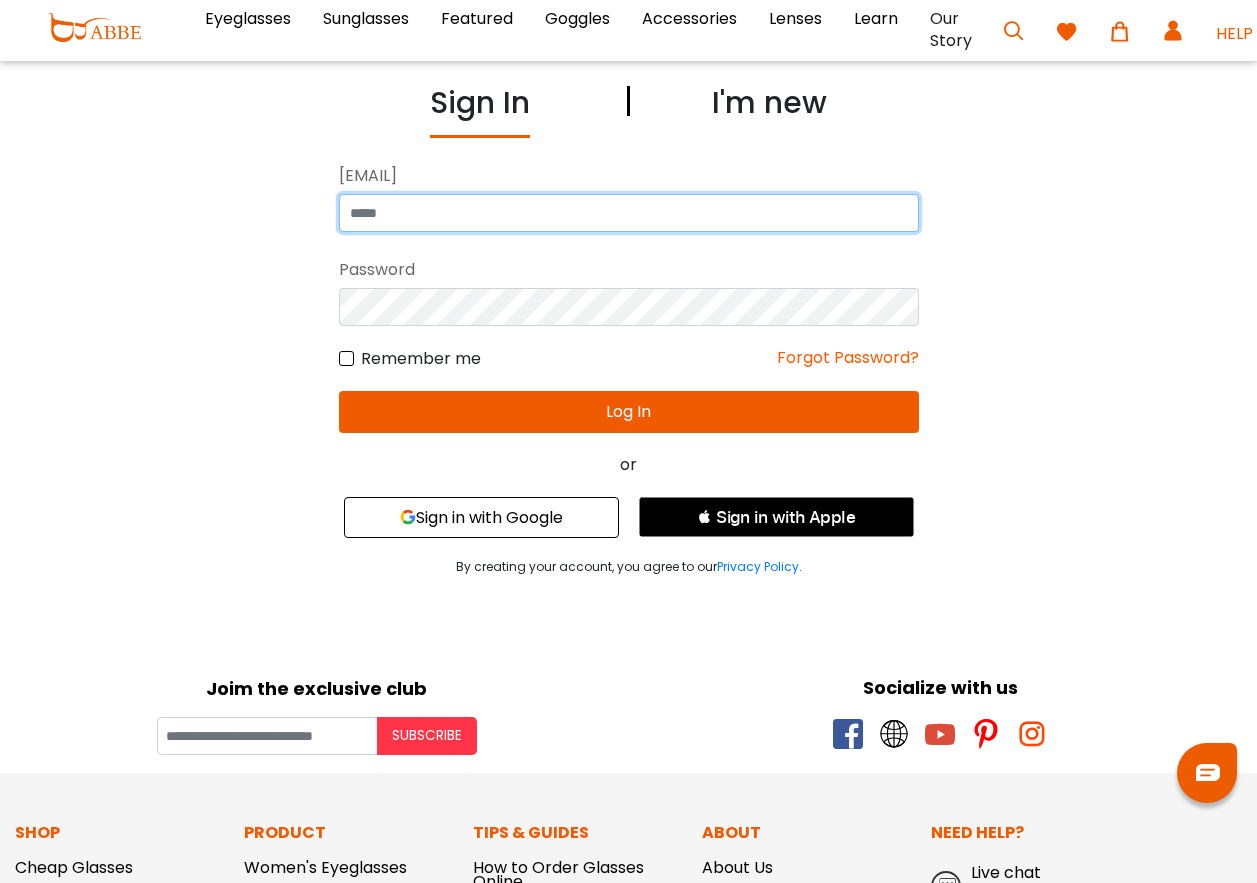 click at bounding box center (629, 213) 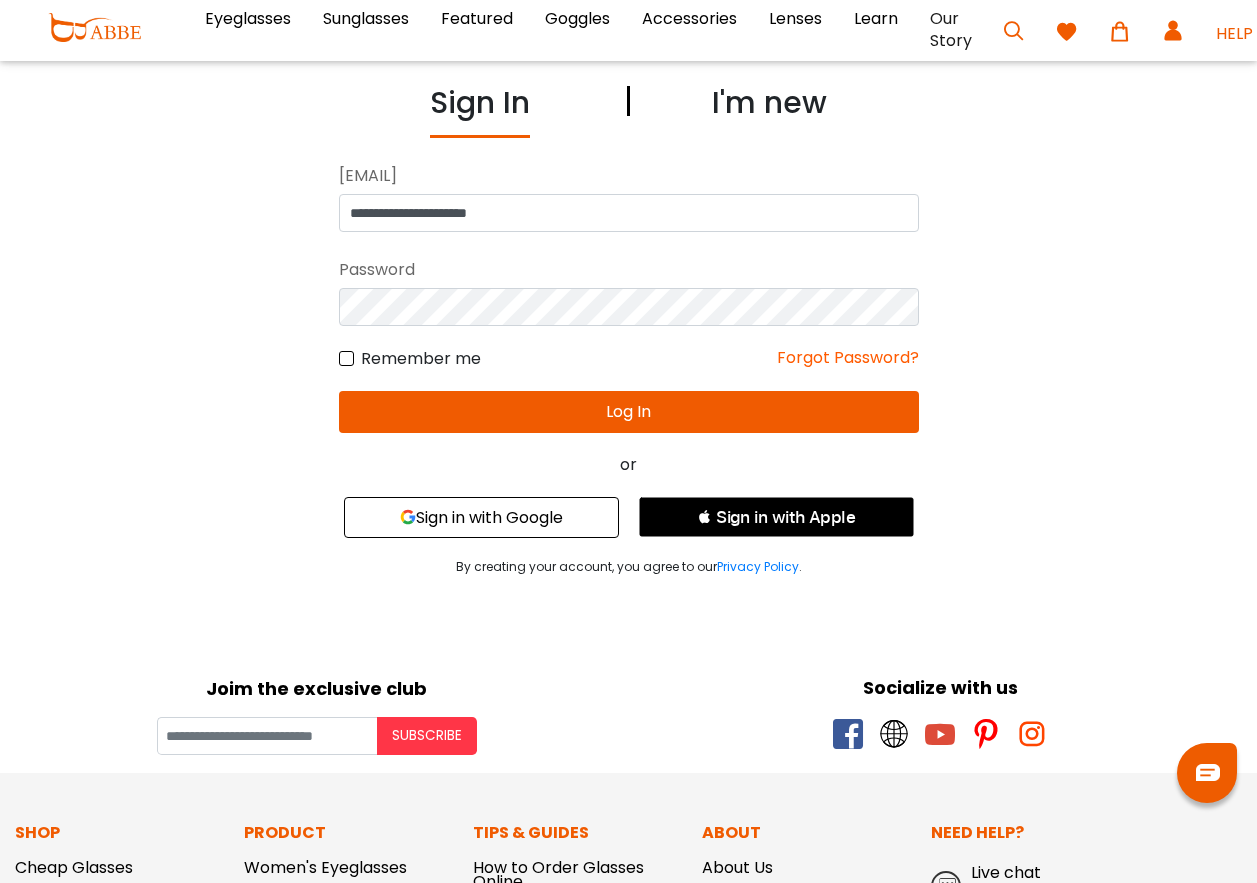 click on "Log In" at bounding box center [629, 412] 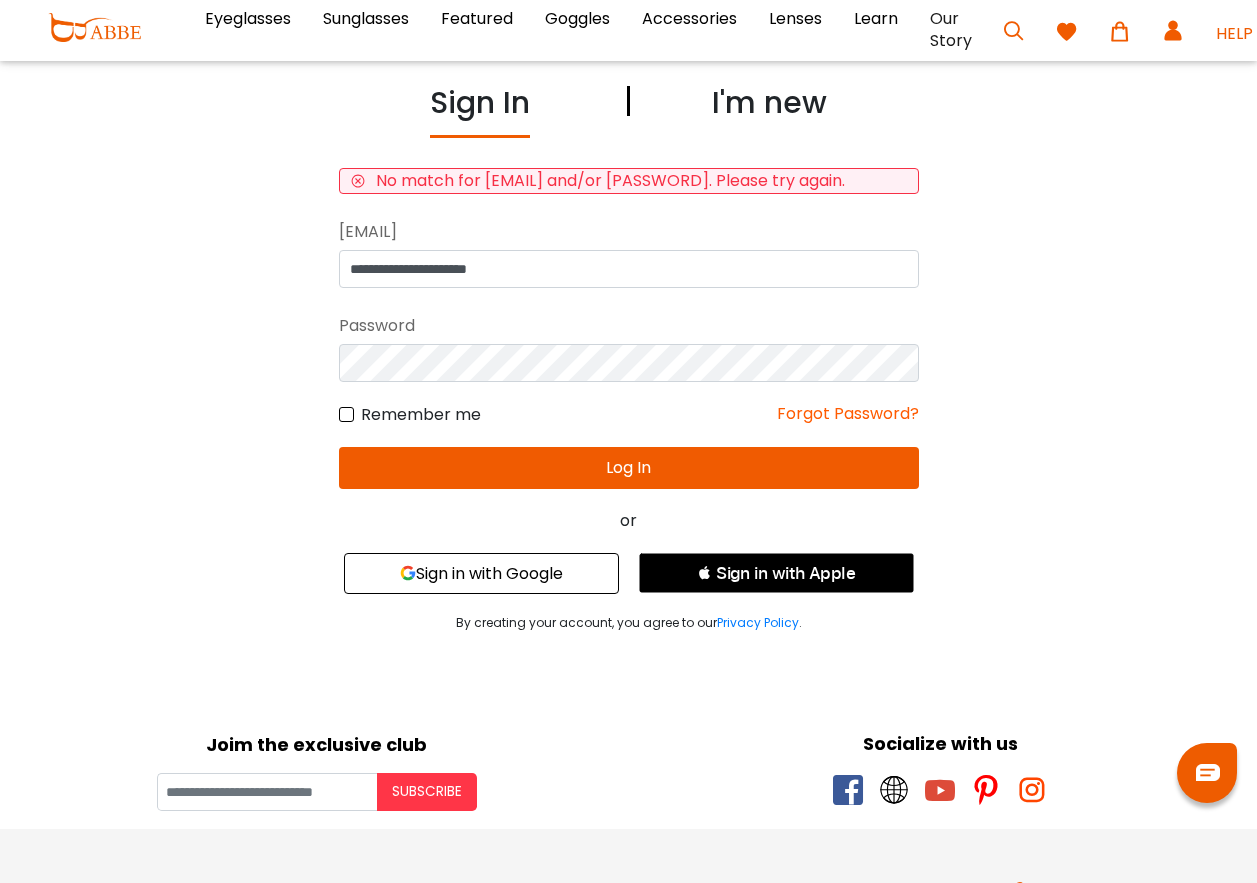 click on "Log In" at bounding box center (629, 468) 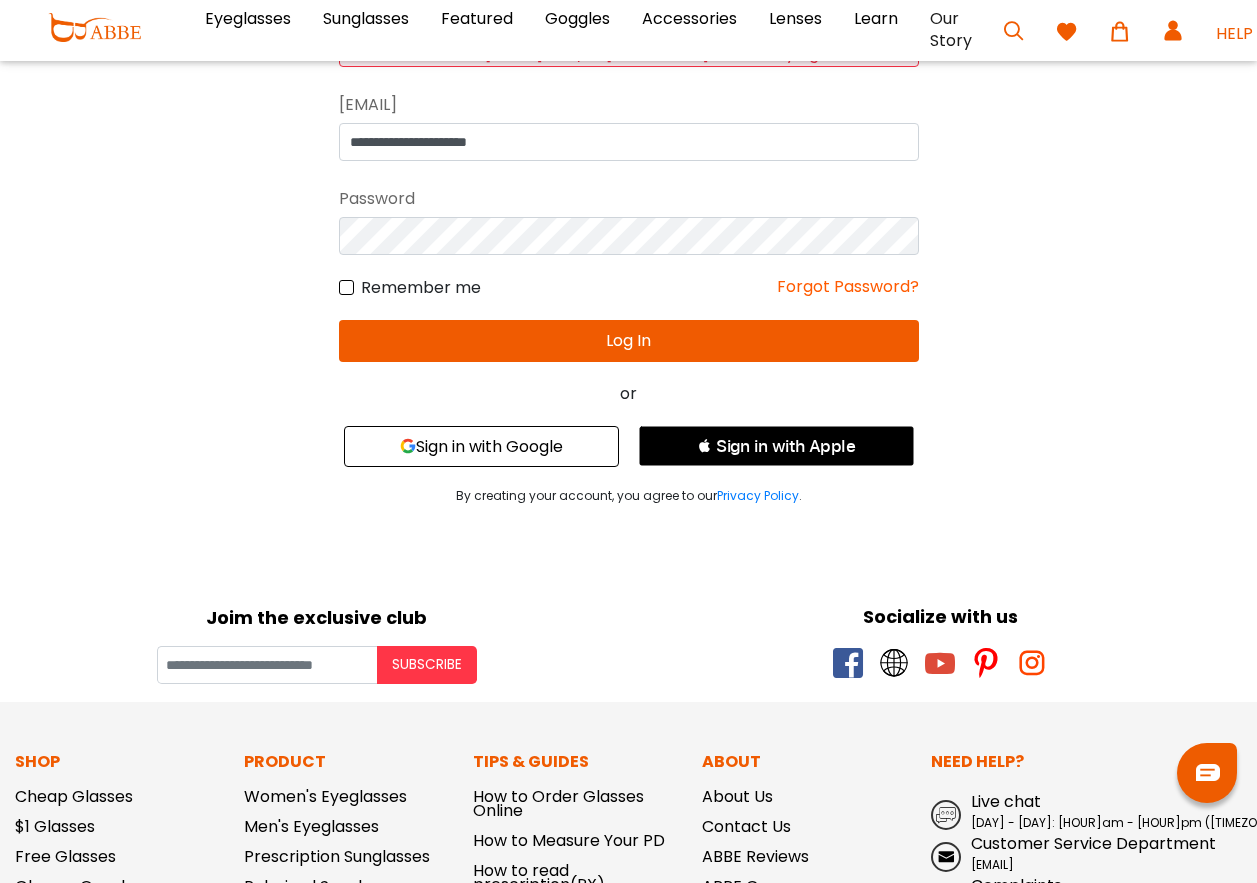 scroll, scrollTop: 0, scrollLeft: 0, axis: both 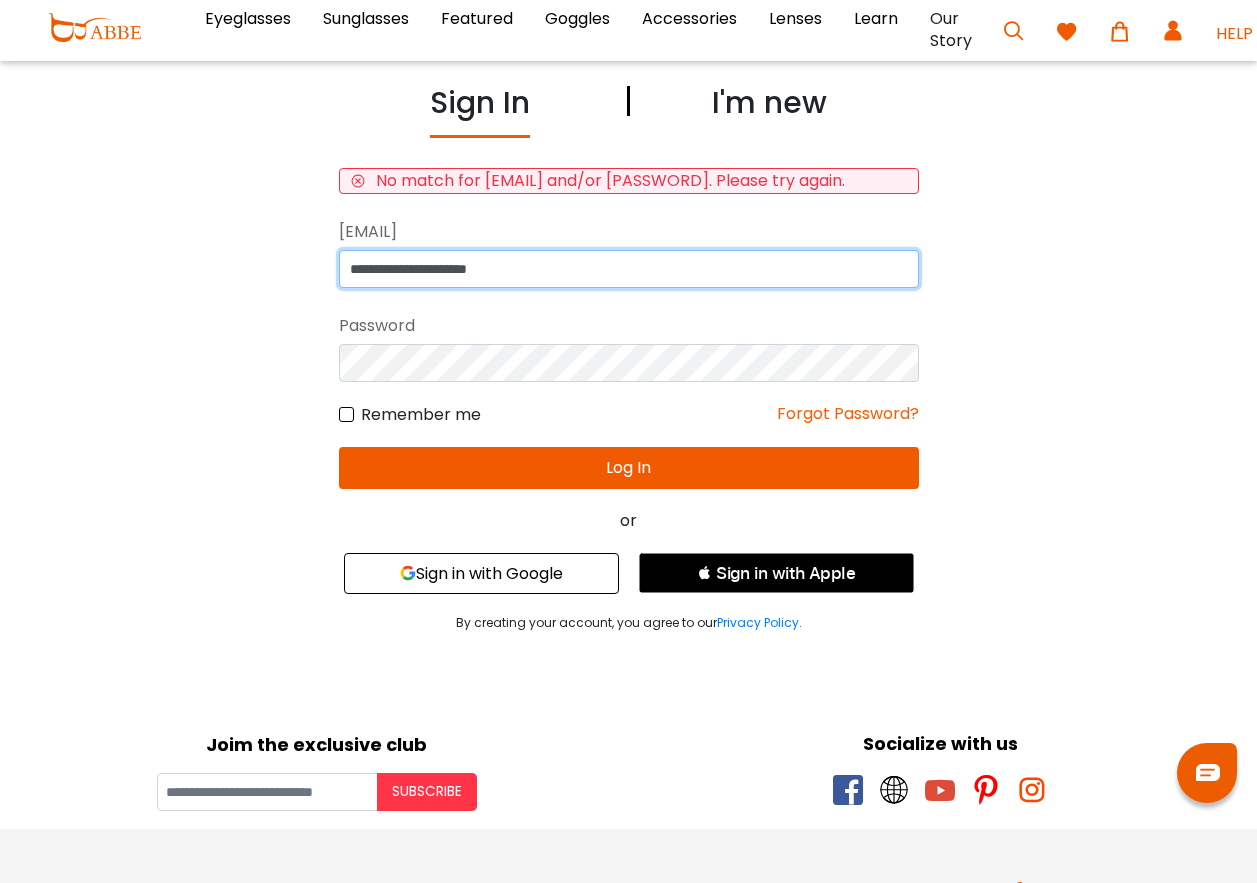 click on "**********" at bounding box center [629, 269] 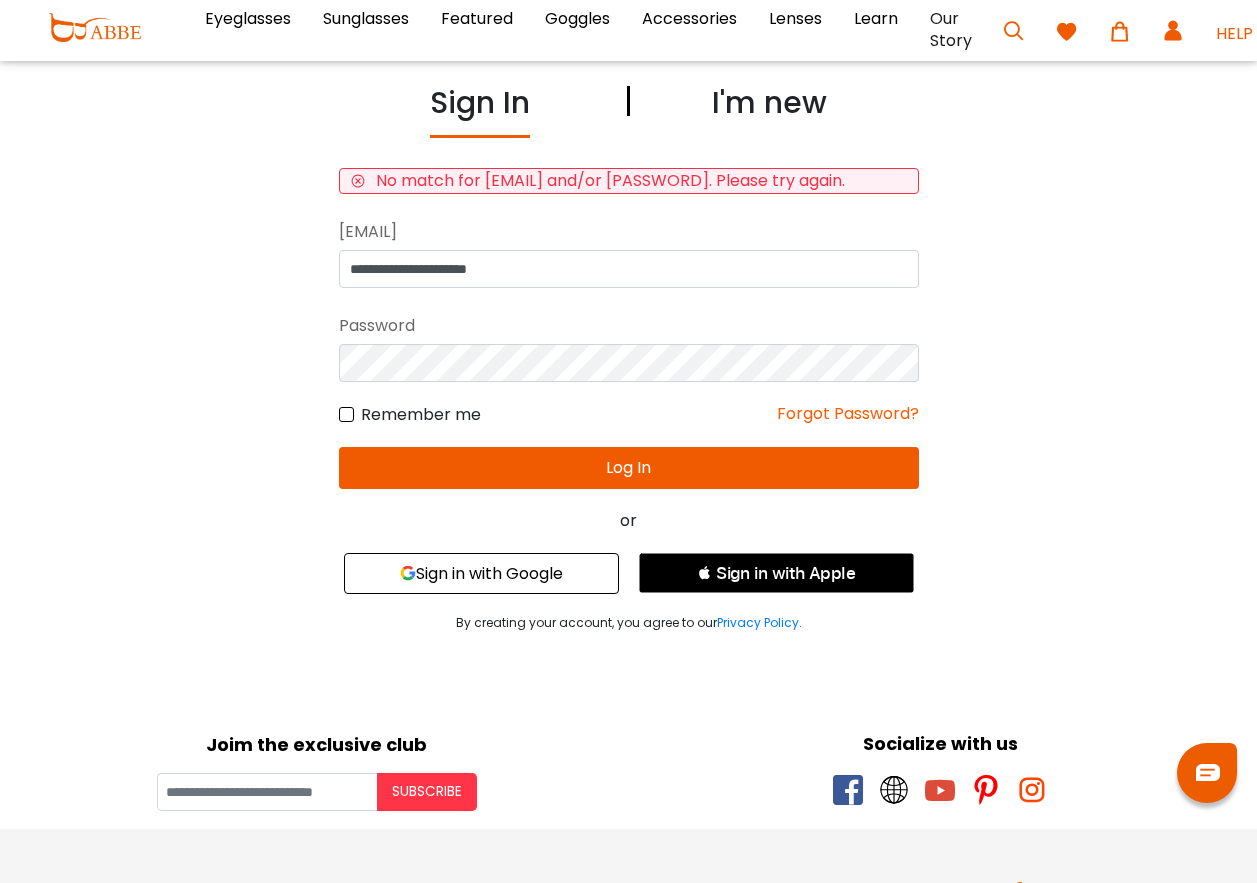 click on "Log In" at bounding box center [629, 468] 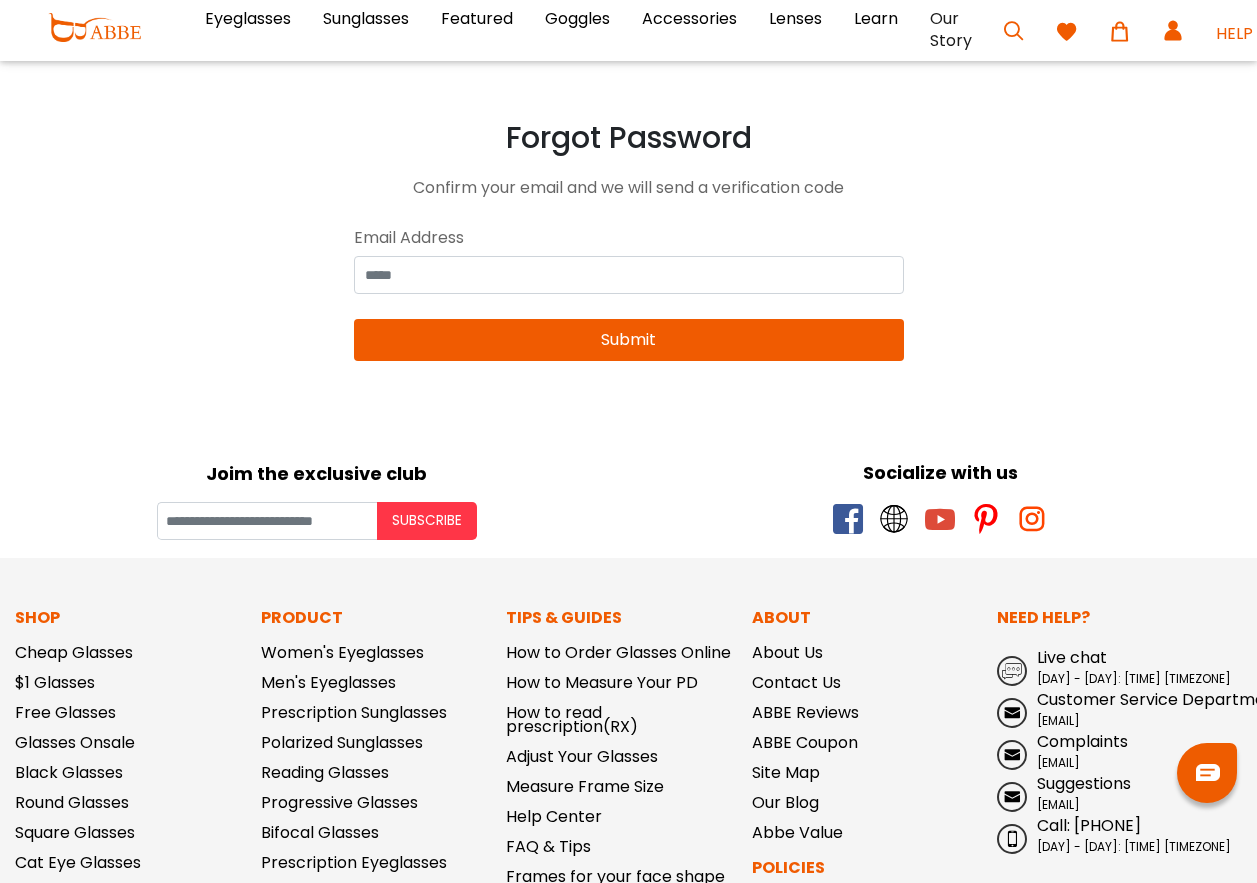 scroll, scrollTop: 0, scrollLeft: 0, axis: both 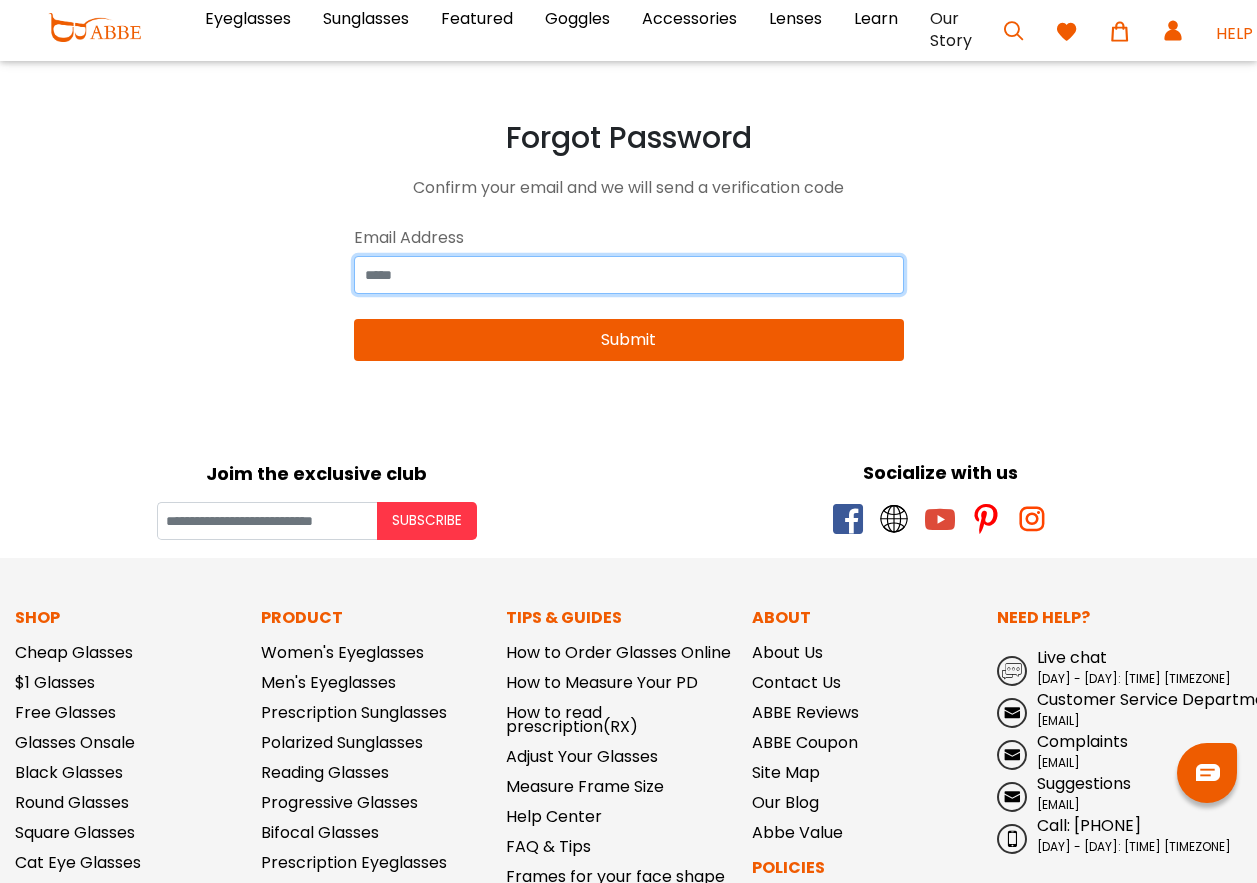 click at bounding box center [629, 275] 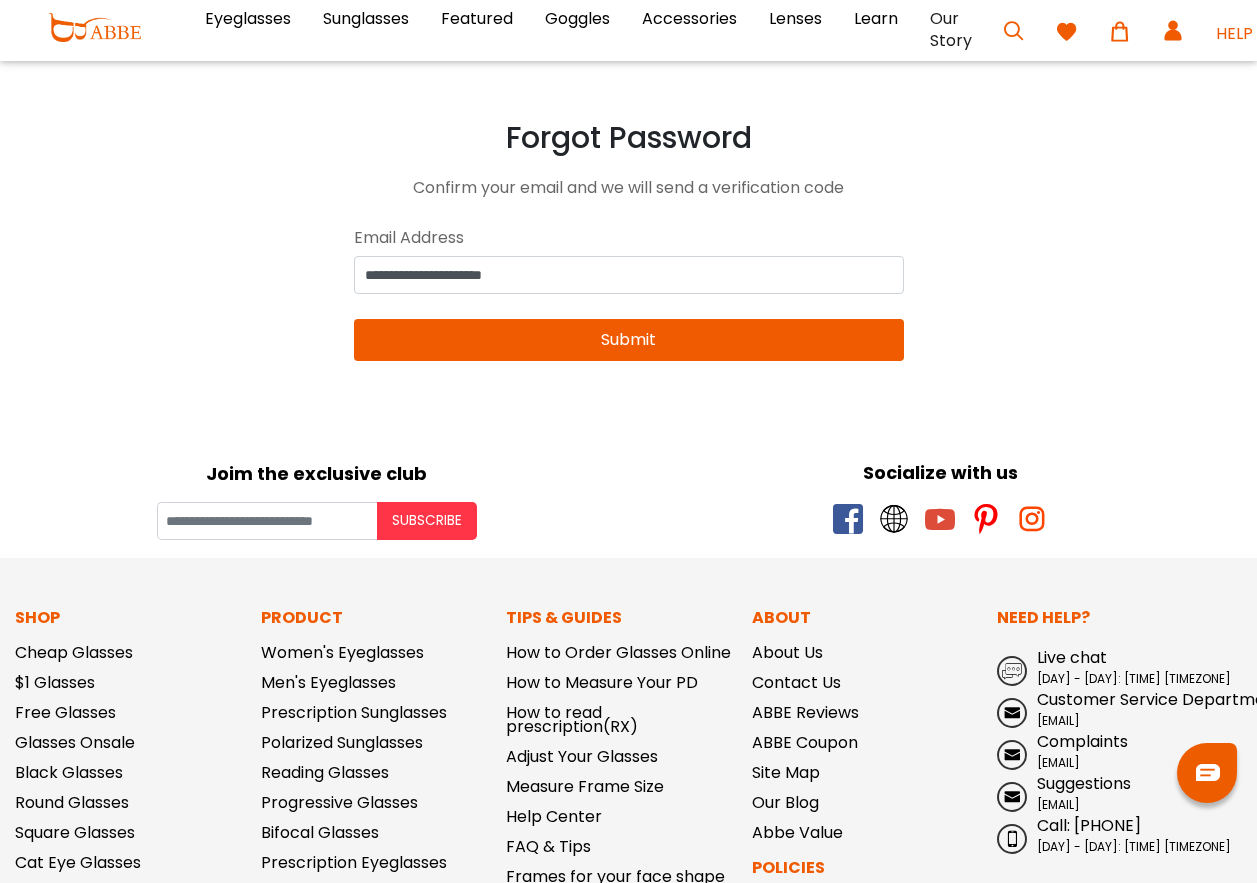 type on "**********" 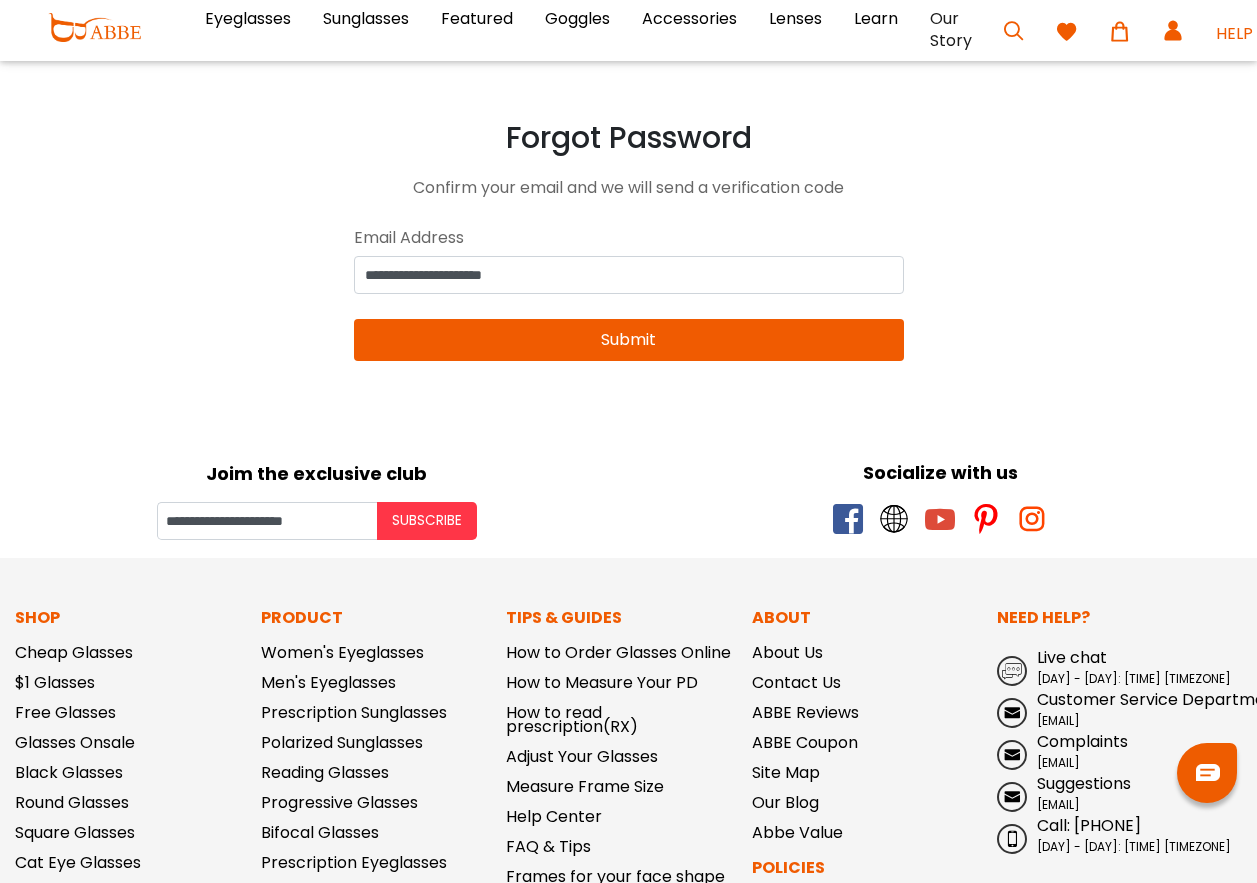 click on "Submit" at bounding box center (629, 340) 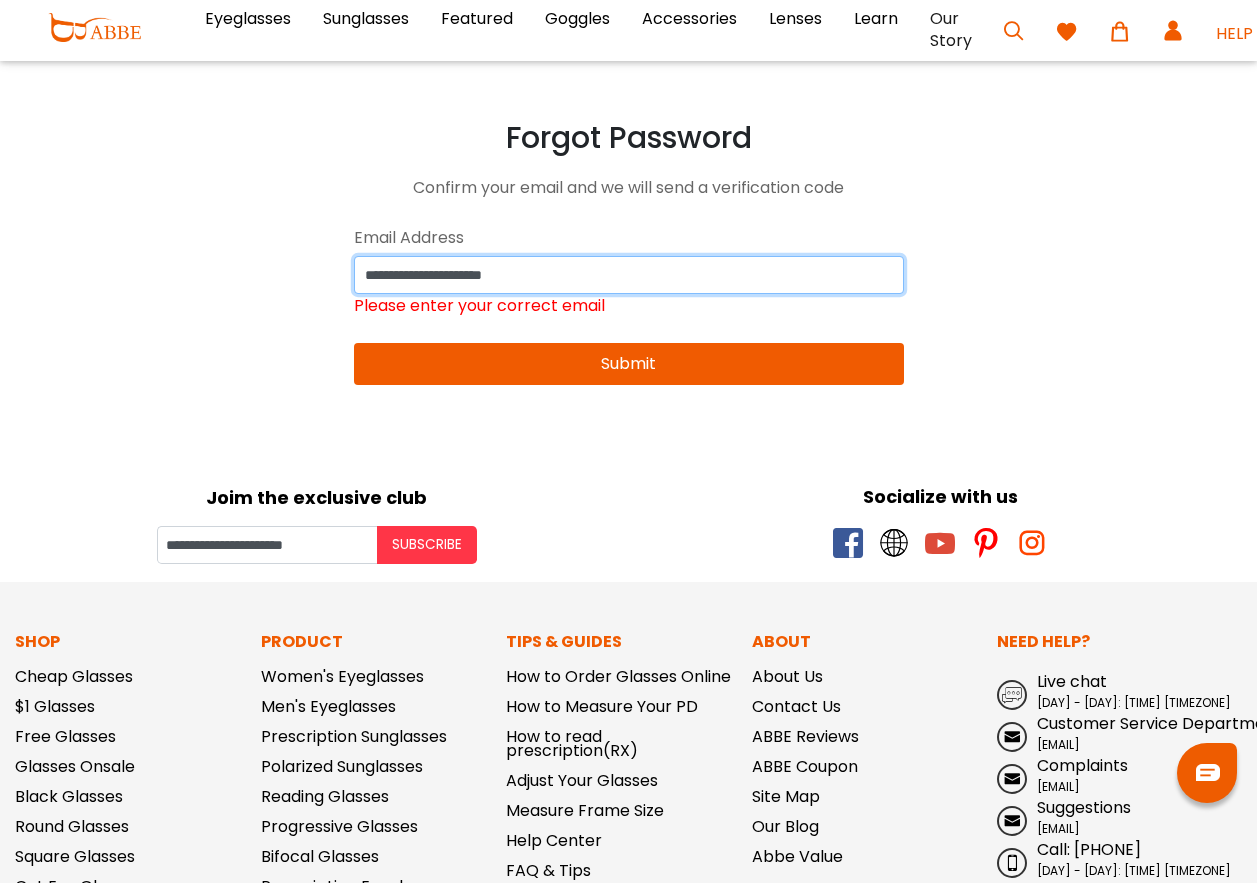 click on "**********" at bounding box center (629, 275) 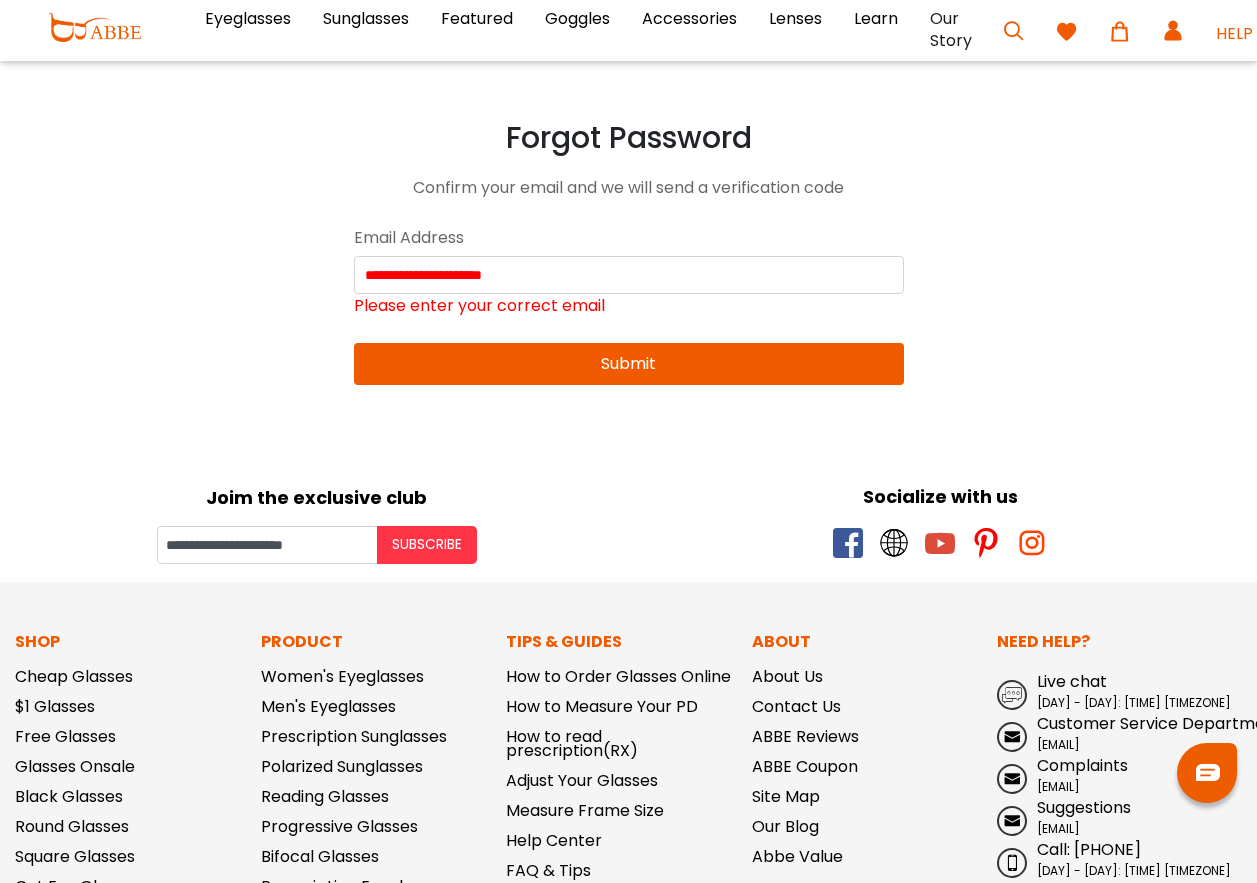 click on "Submit" at bounding box center (629, 364) 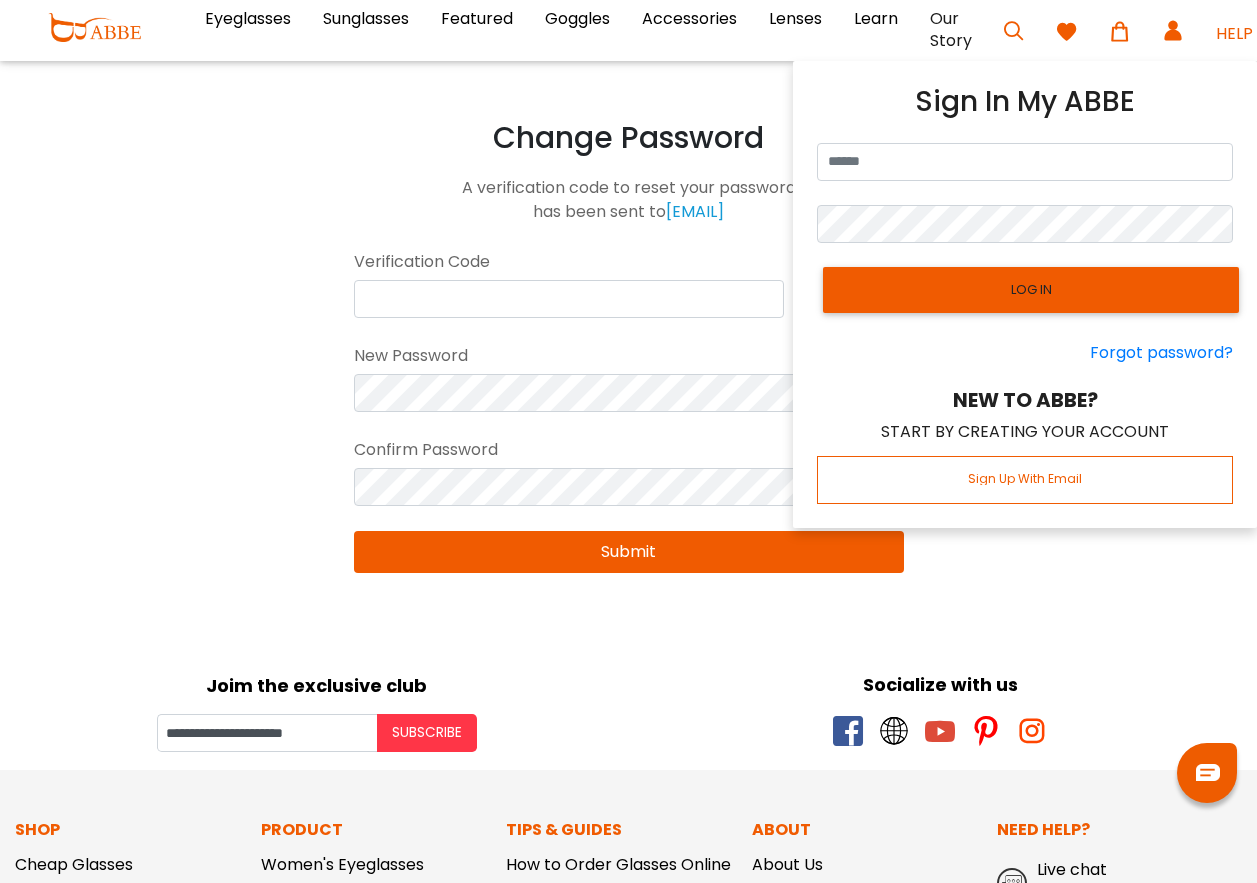 click at bounding box center [1173, 33] 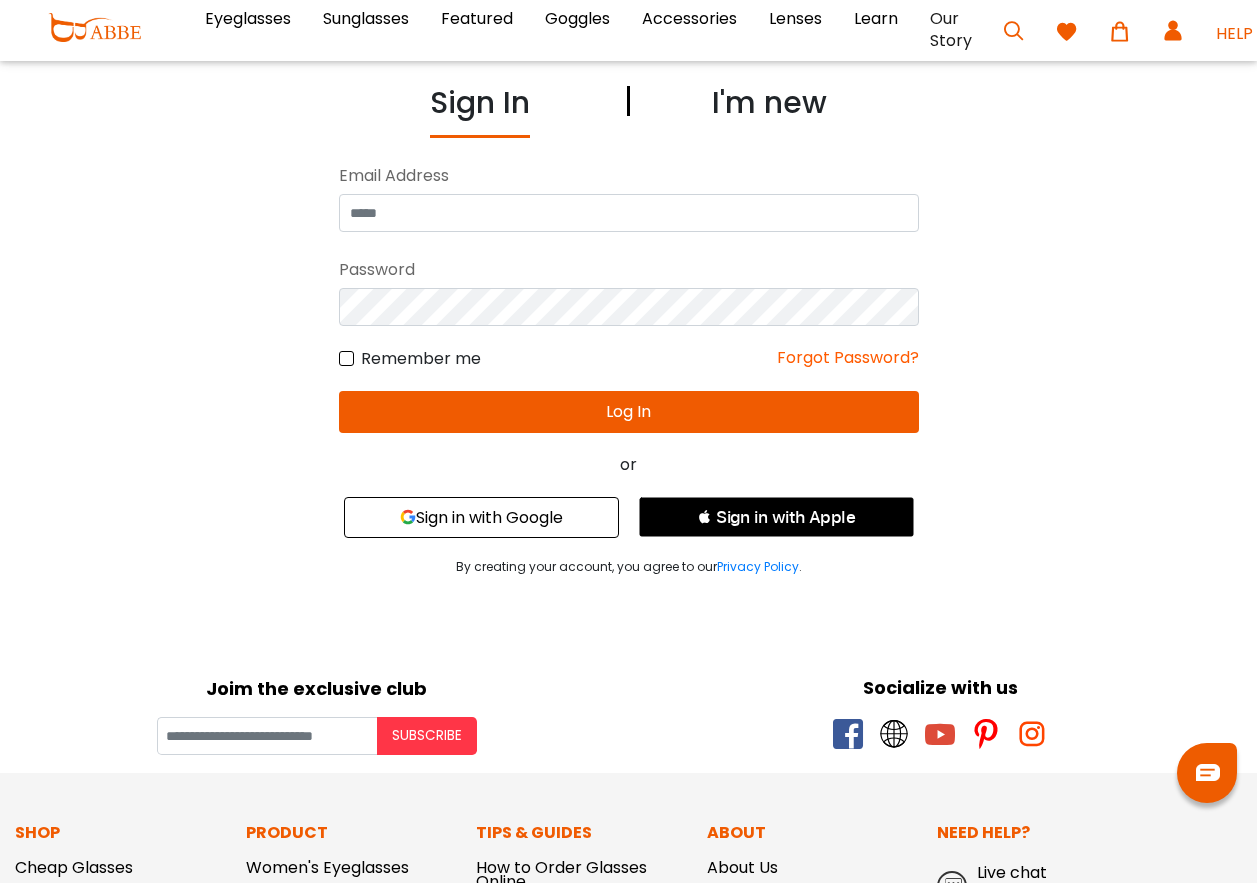 scroll, scrollTop: 0, scrollLeft: 0, axis: both 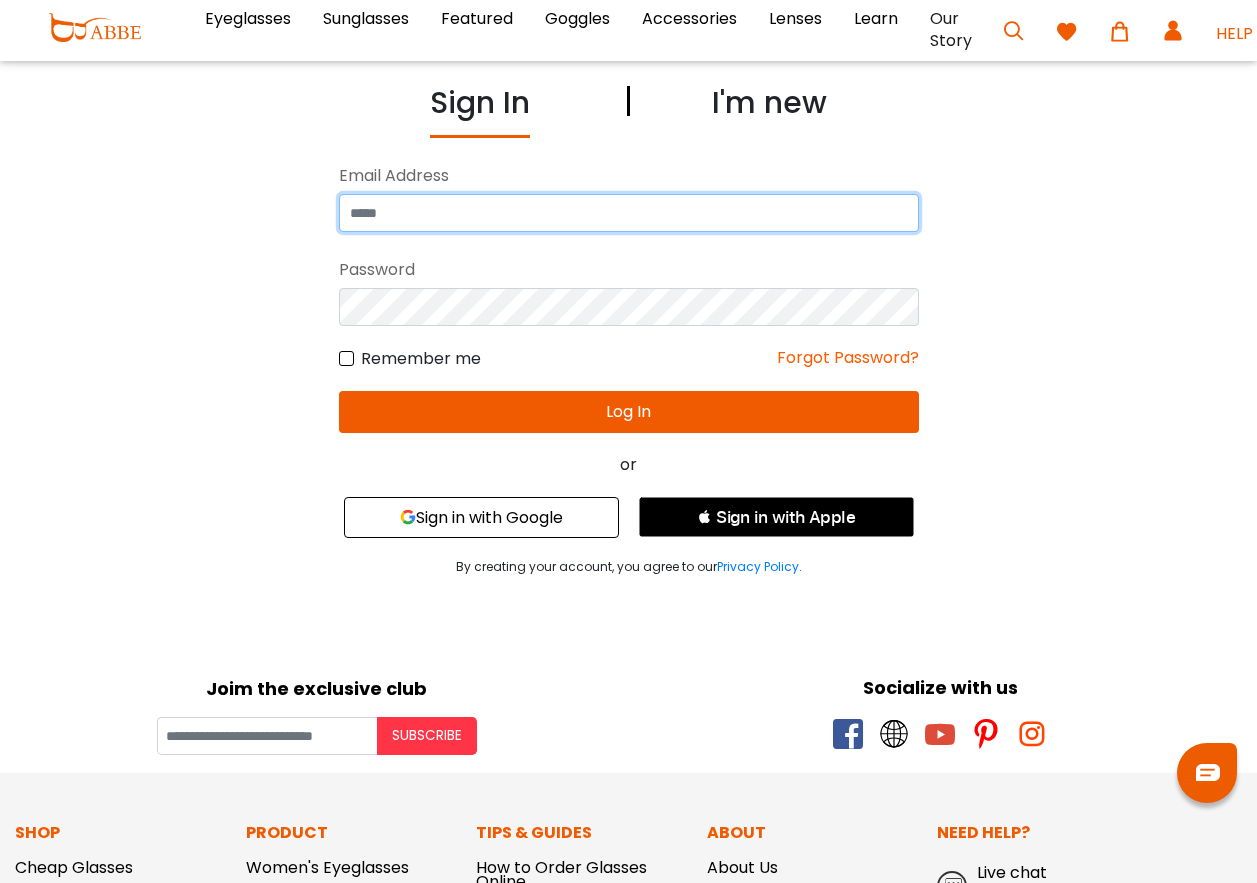 click at bounding box center [629, 213] 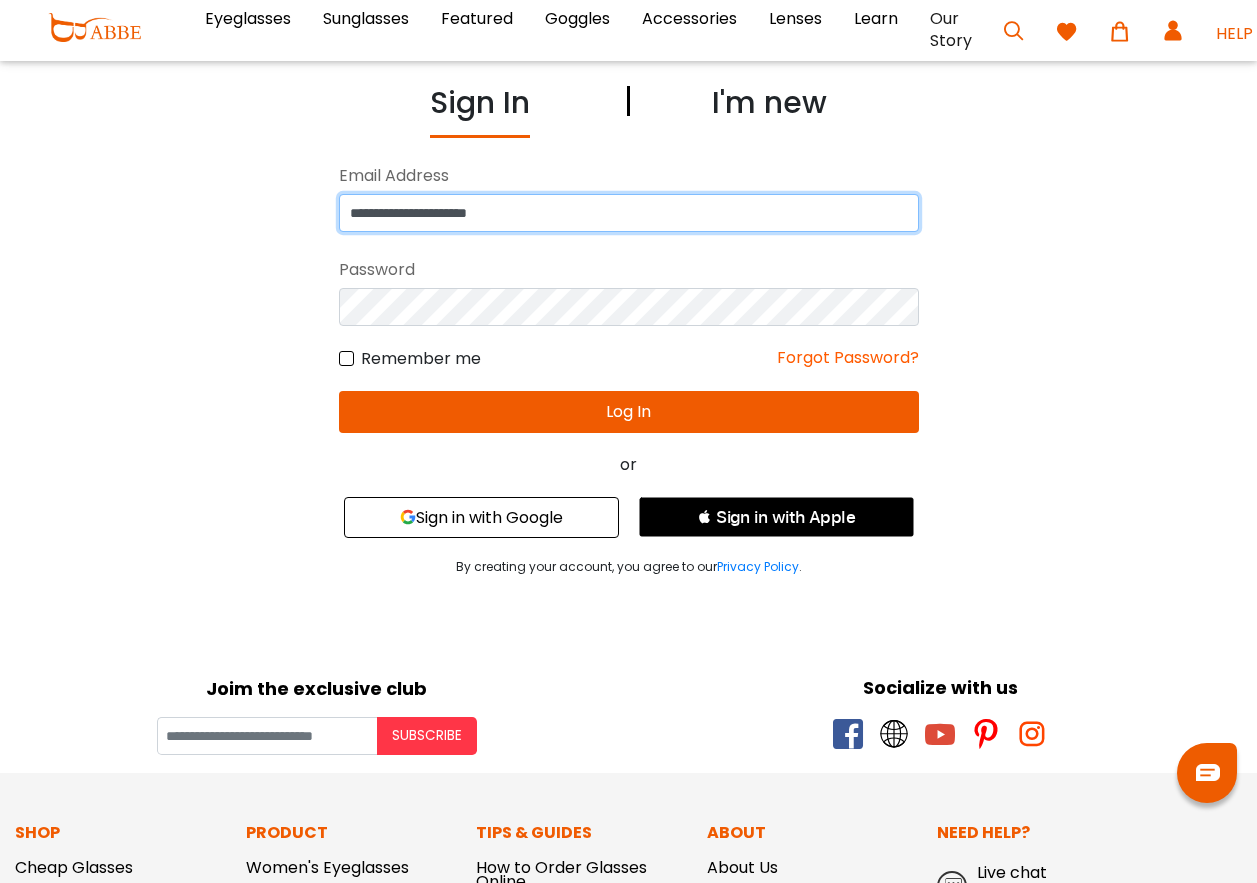 type on "**********" 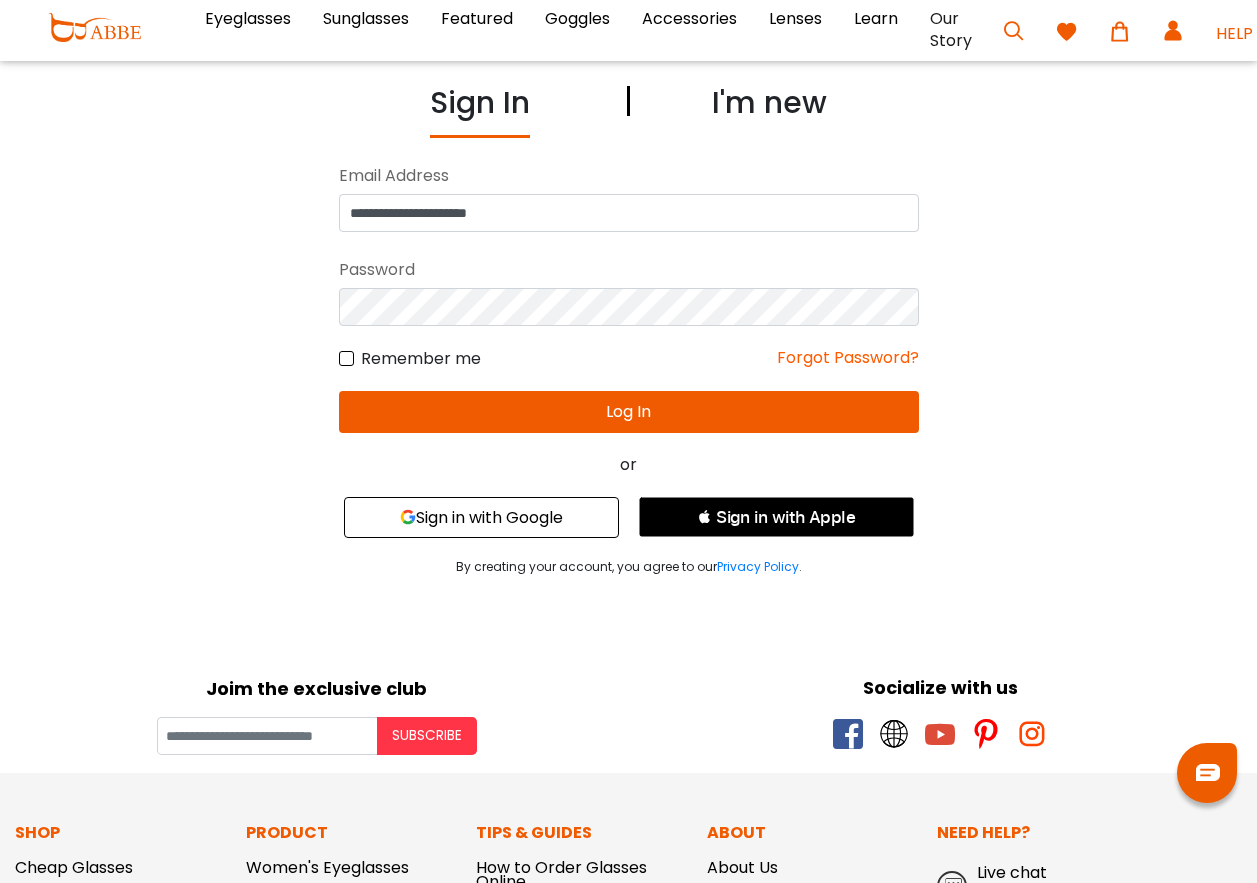 click on "Log In" at bounding box center [629, 412] 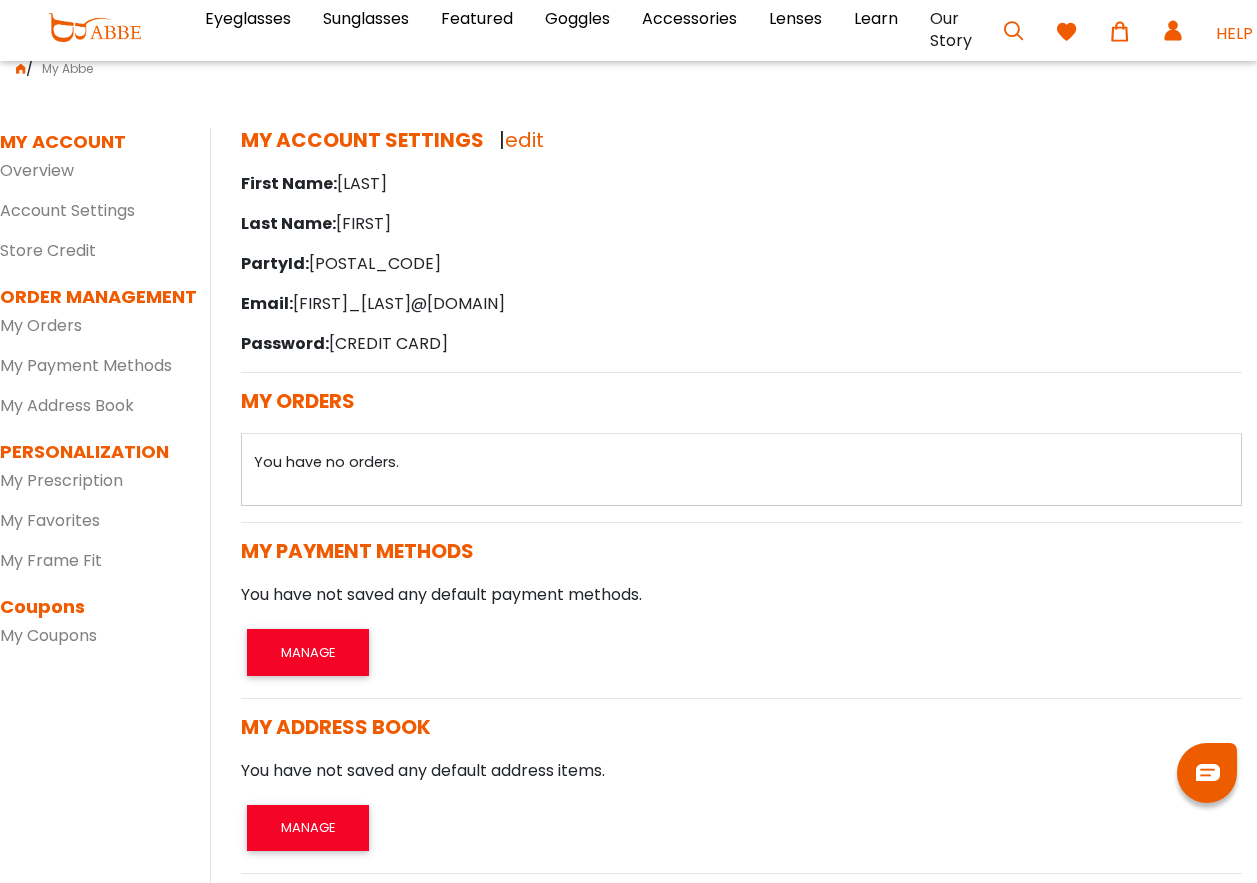 scroll, scrollTop: 0, scrollLeft: 0, axis: both 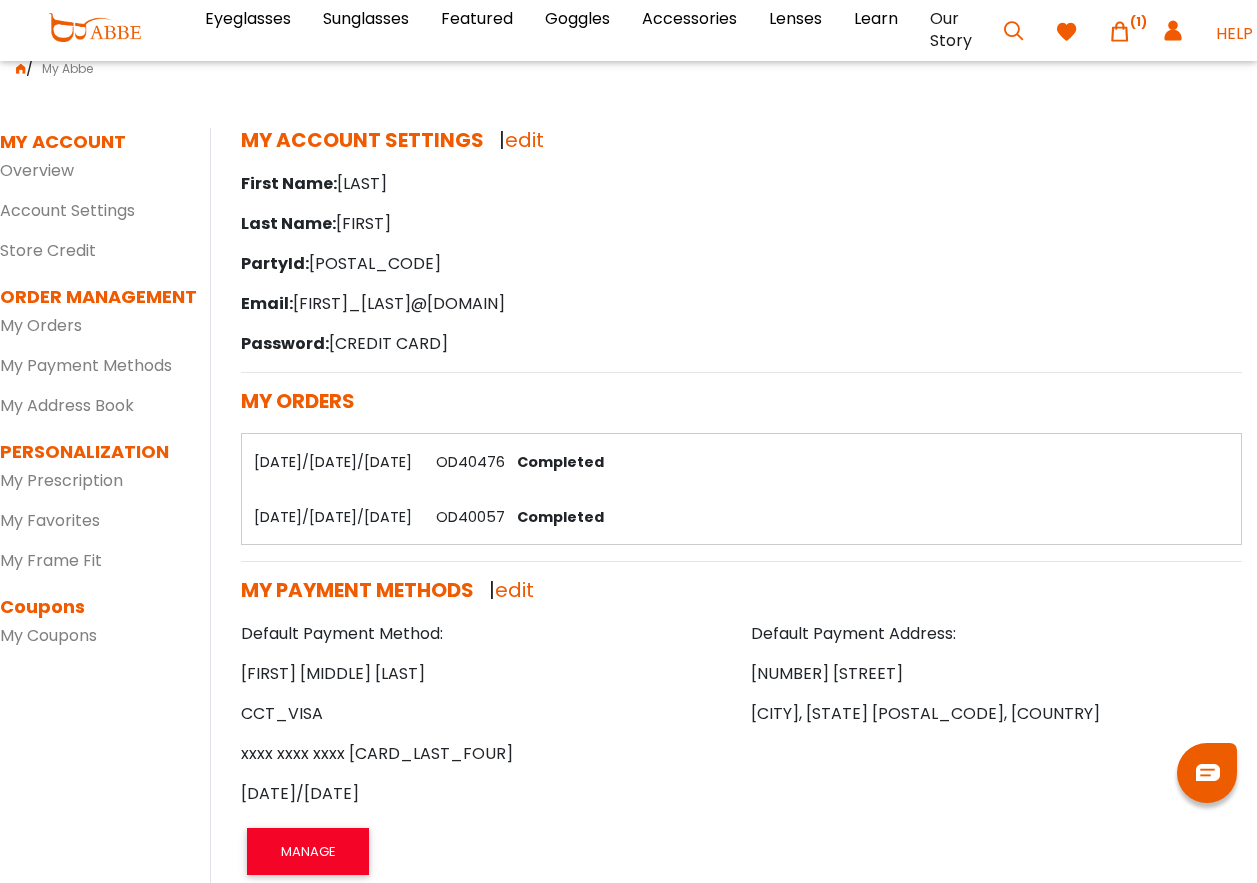 click on "Completed" at bounding box center [556, 462] 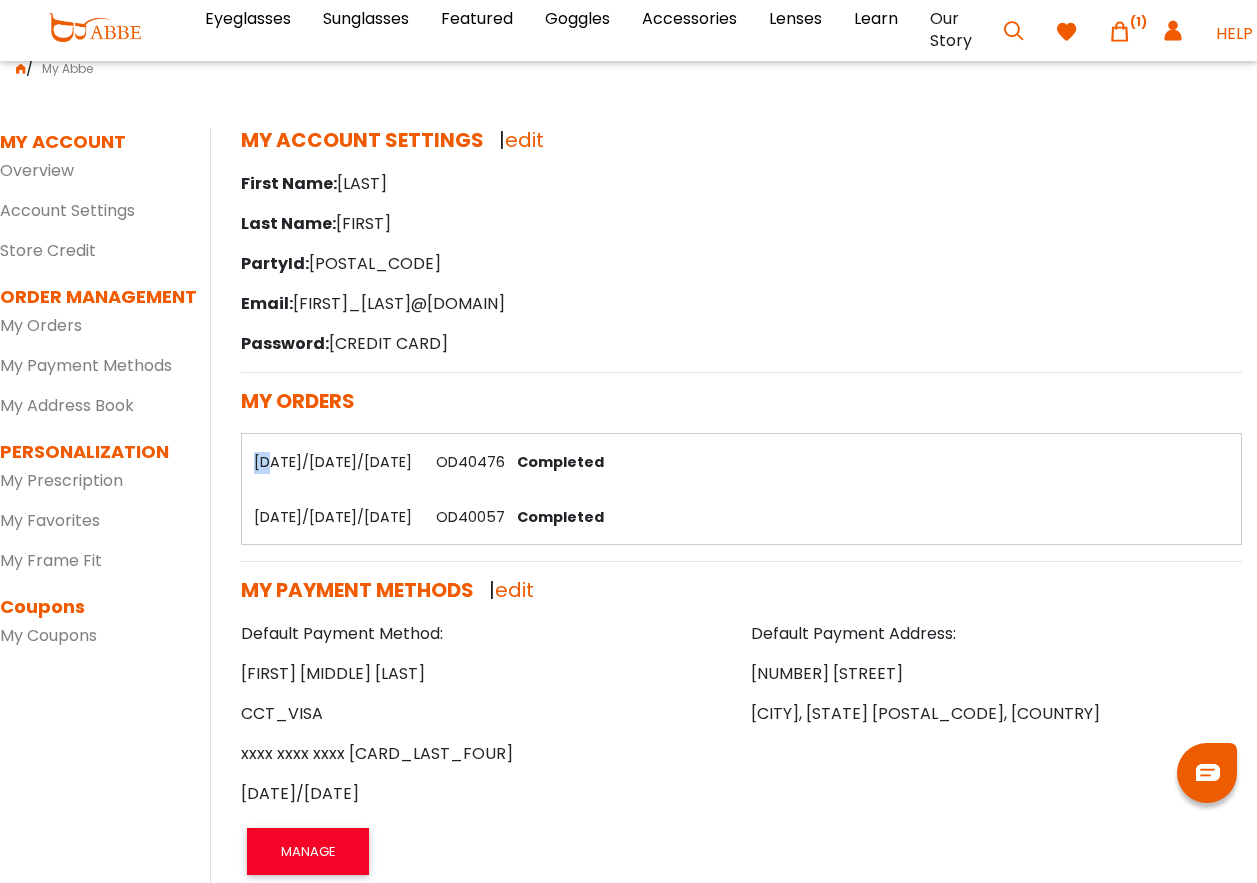 click on "12/03/2023" at bounding box center [332, 461] 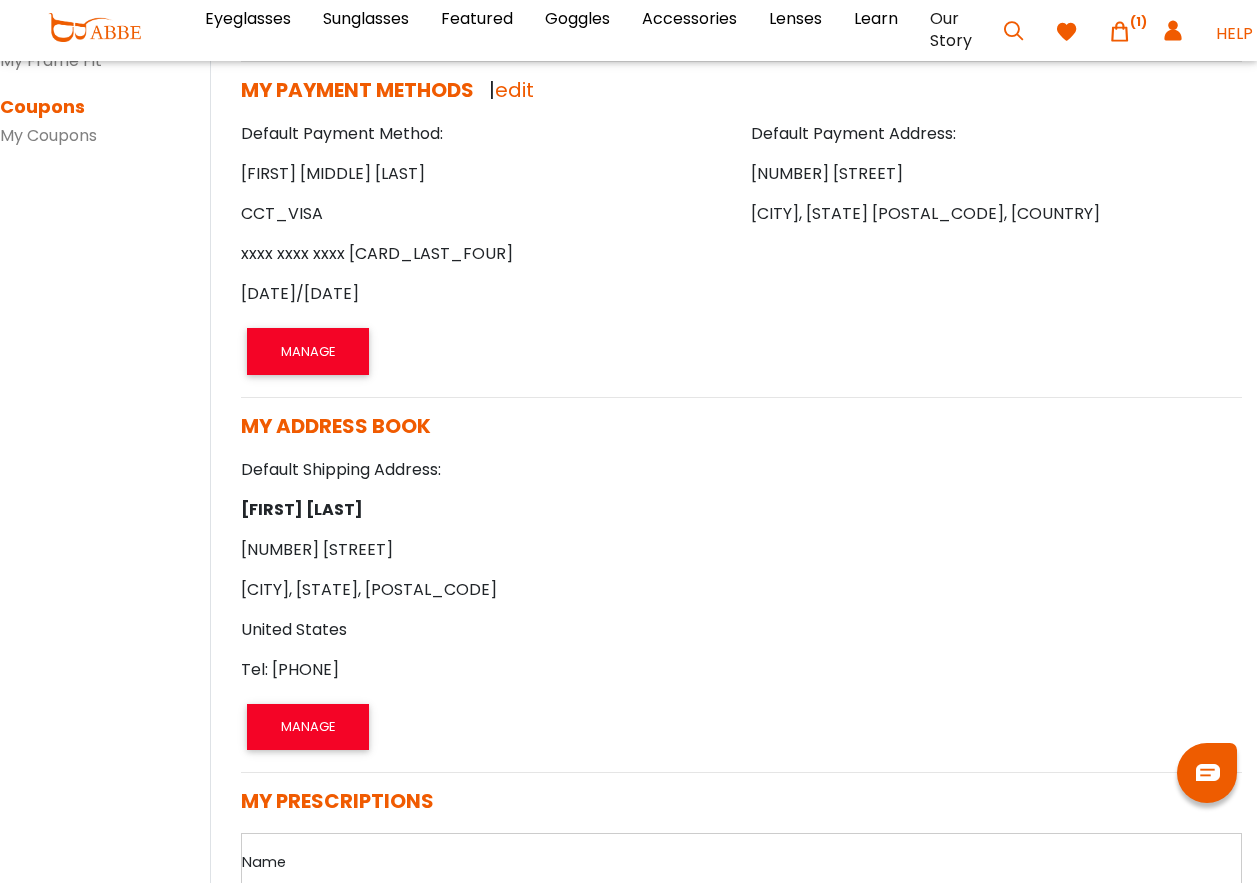 scroll, scrollTop: 0, scrollLeft: 0, axis: both 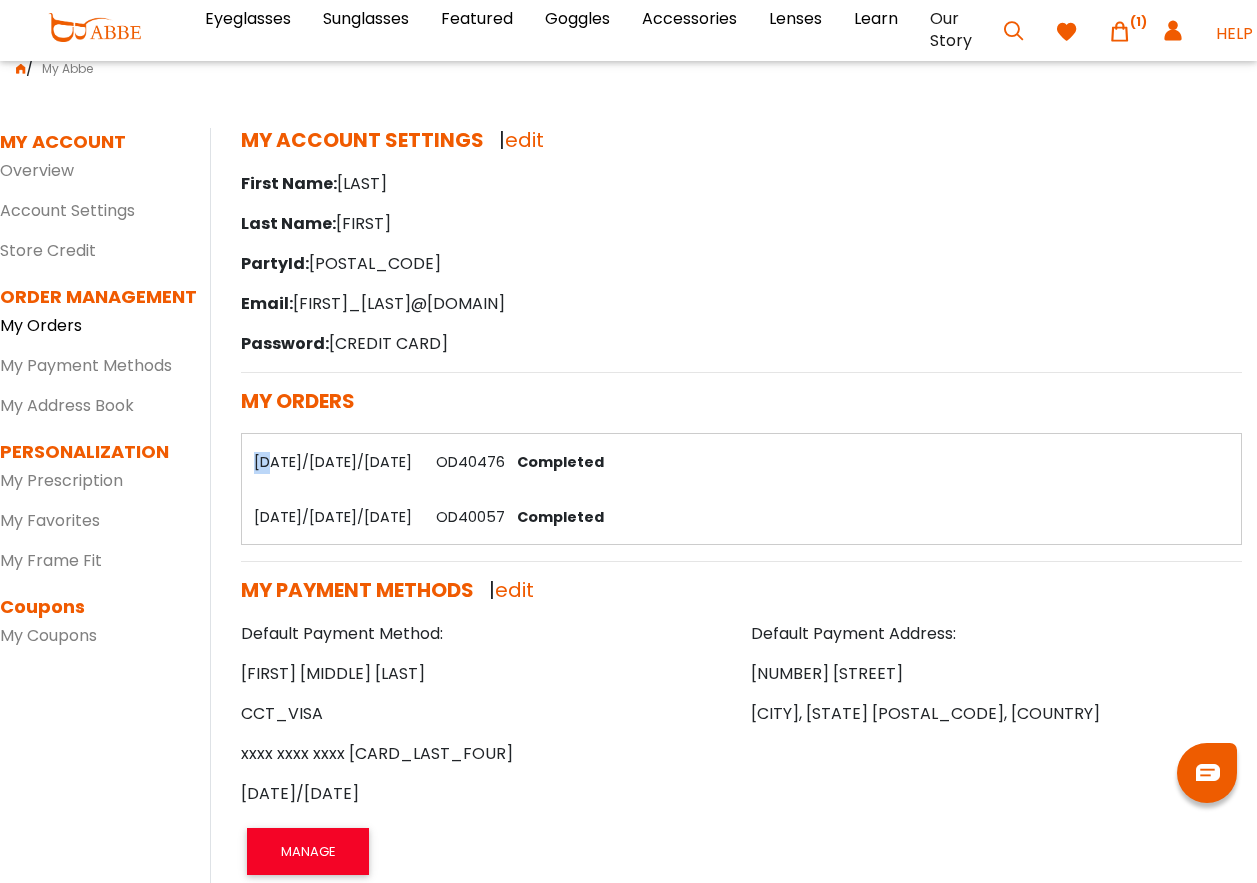 click on "My Orders" at bounding box center [41, 325] 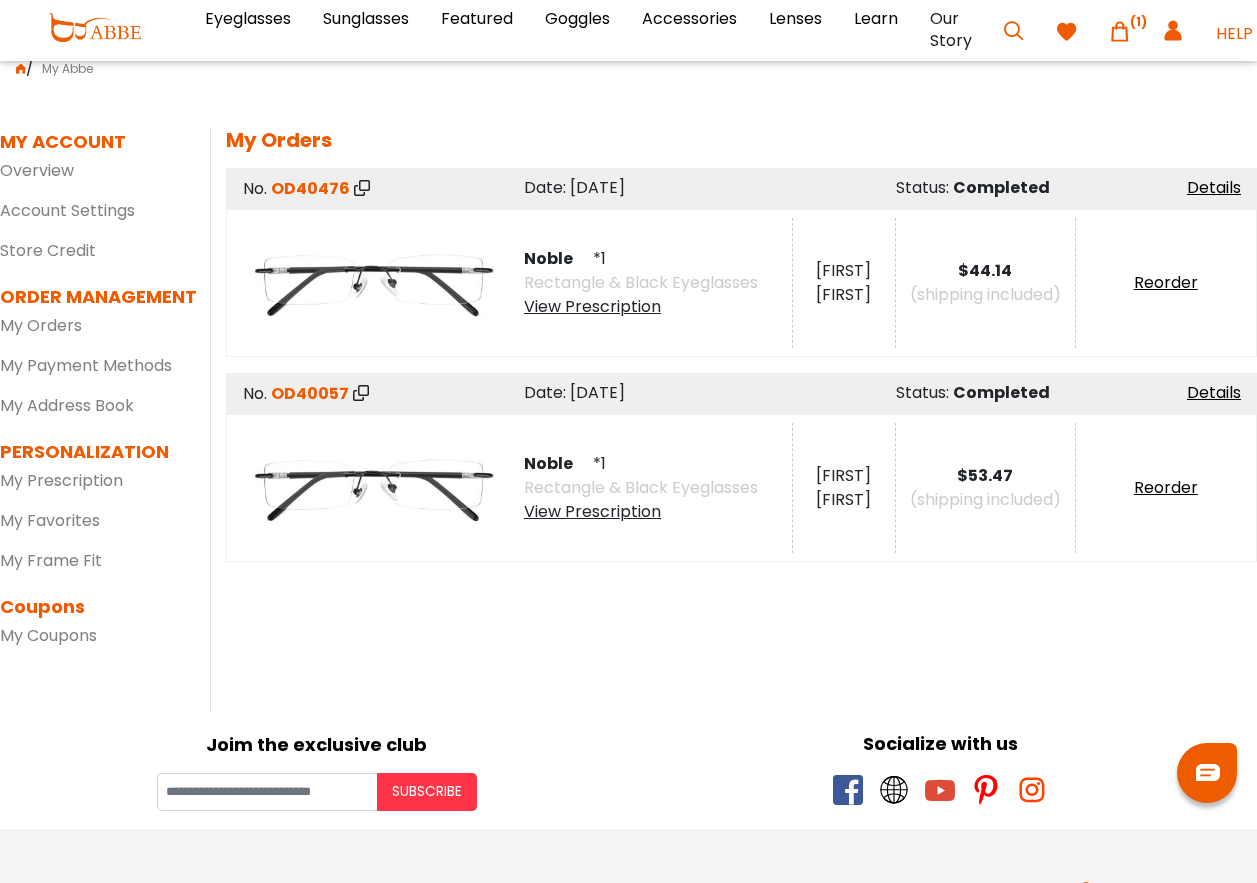scroll, scrollTop: 0, scrollLeft: 0, axis: both 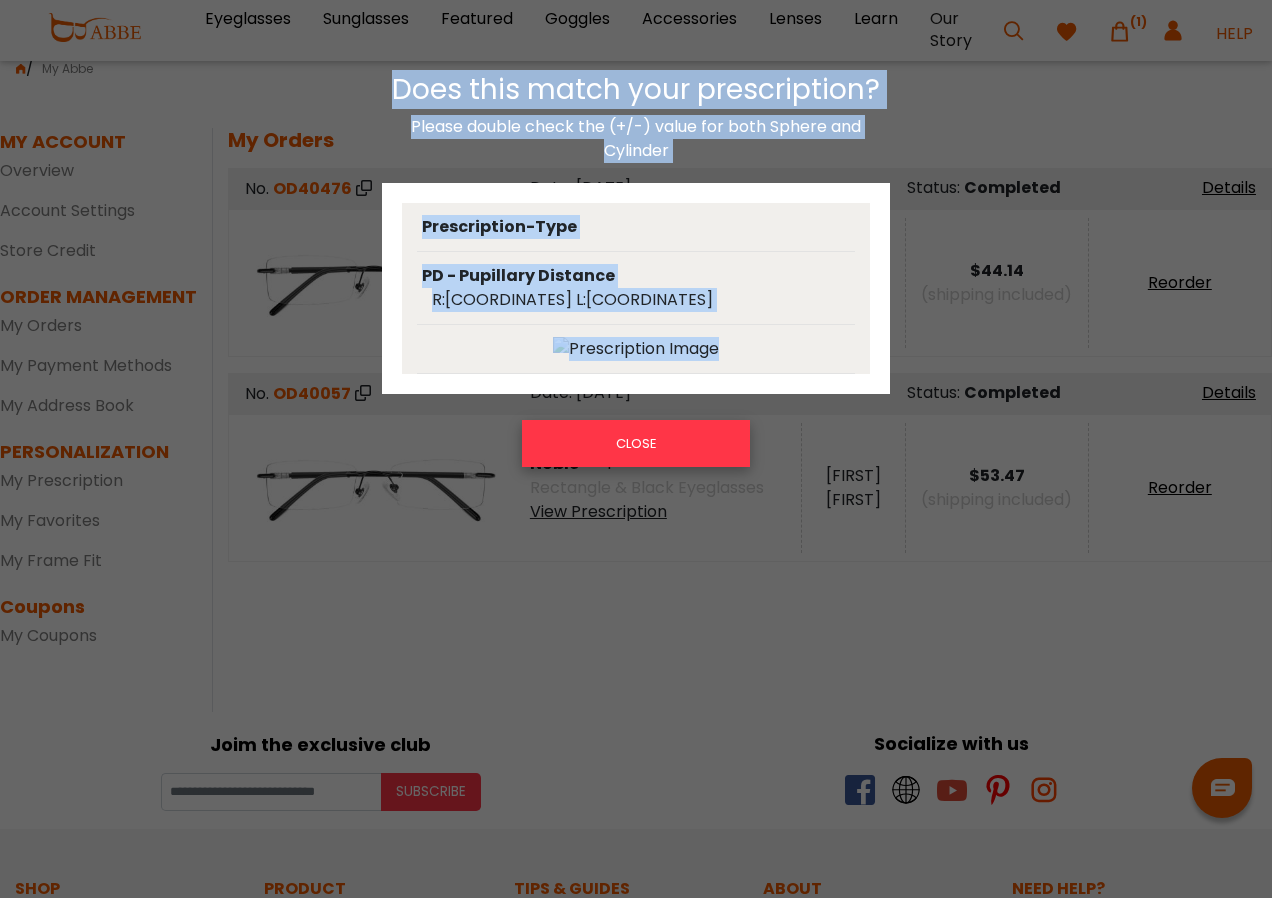 click on "CLOSE" at bounding box center (636, 443) 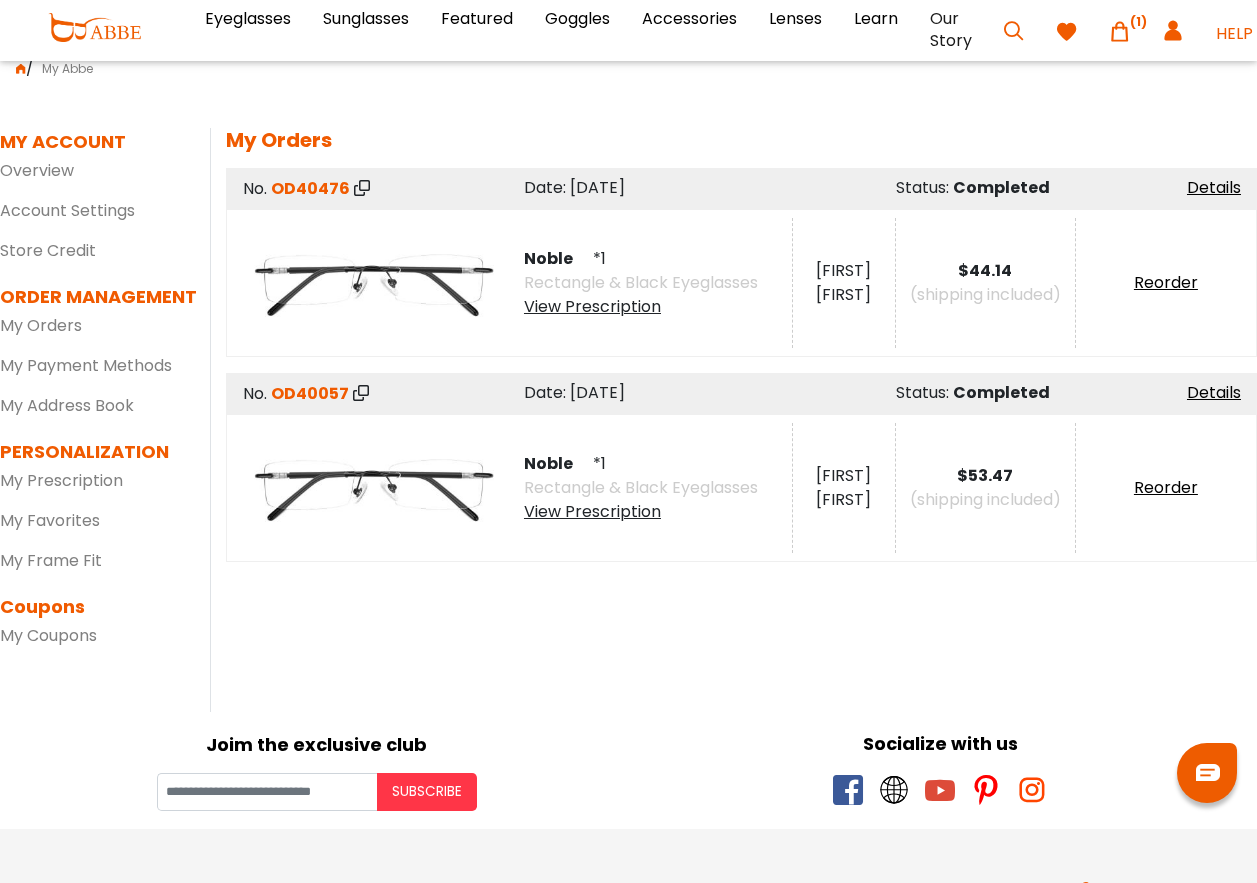 click at bounding box center (362, 188) 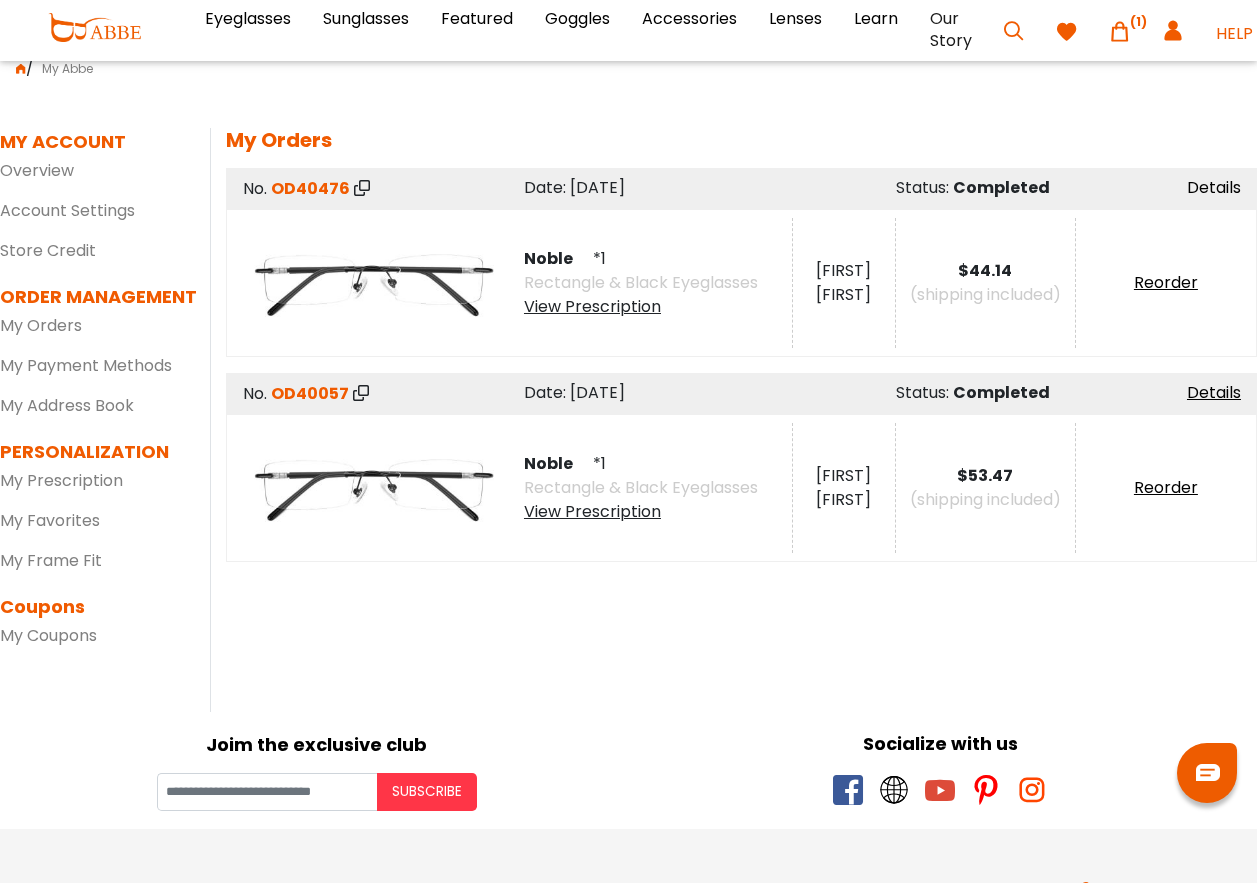 click on "Details" at bounding box center [1214, 187] 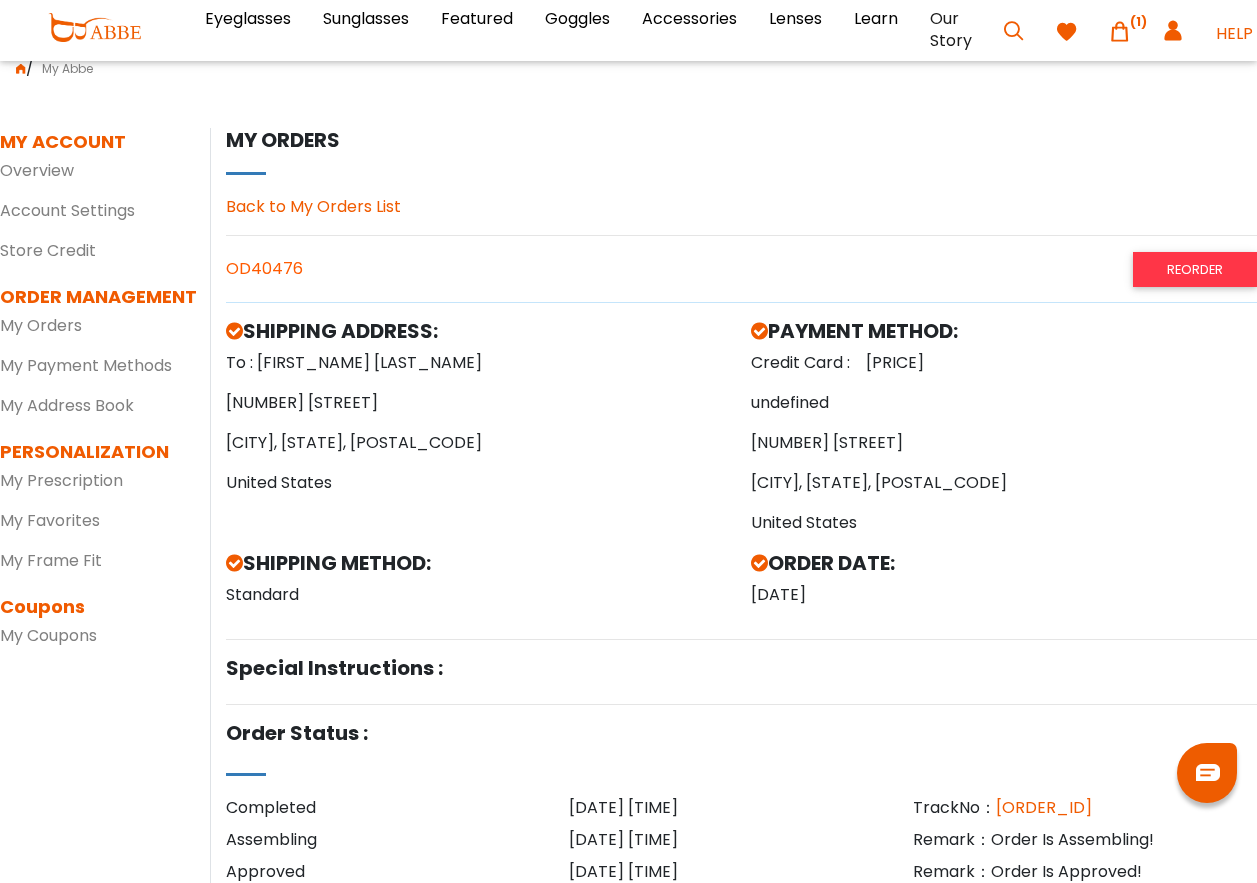 scroll, scrollTop: 0, scrollLeft: 0, axis: both 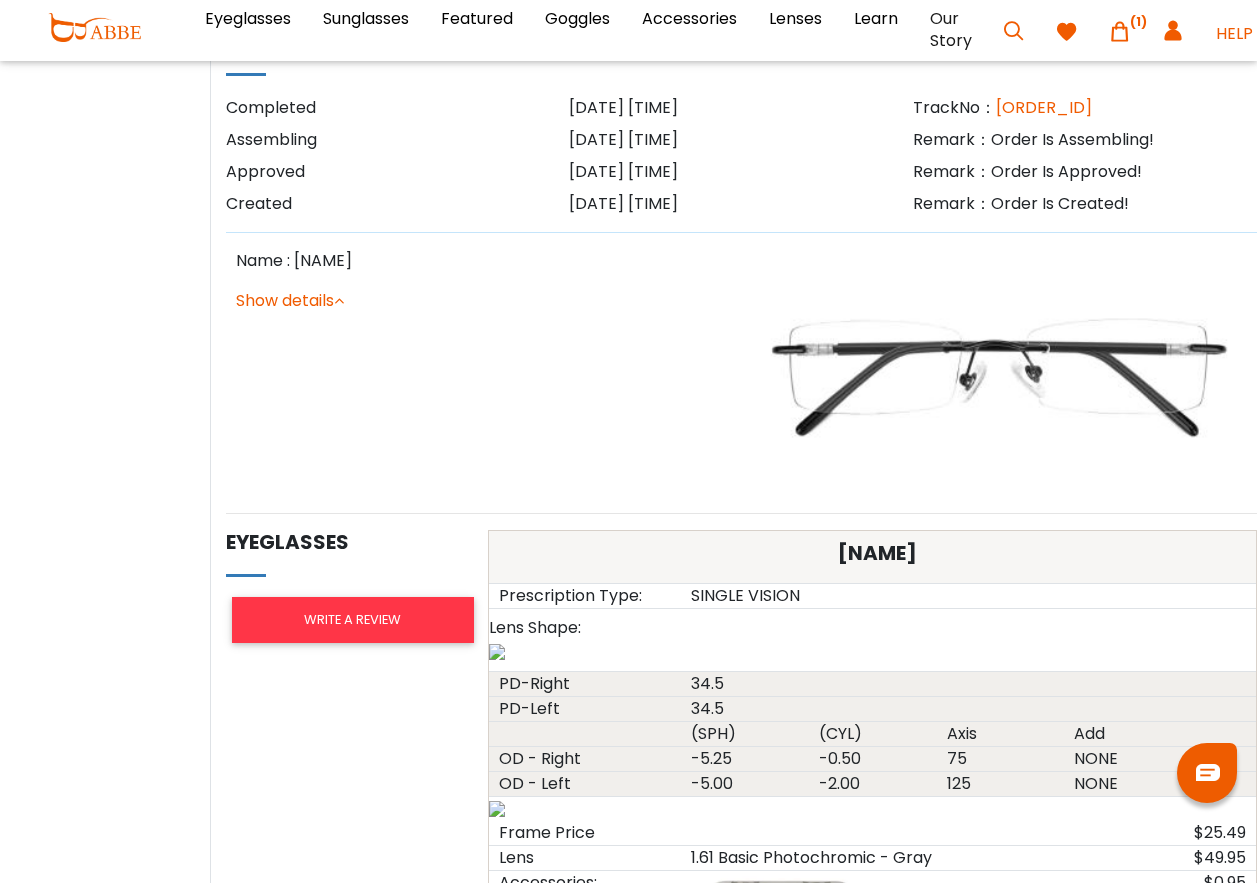 click on "Show details" at bounding box center (290, 300) 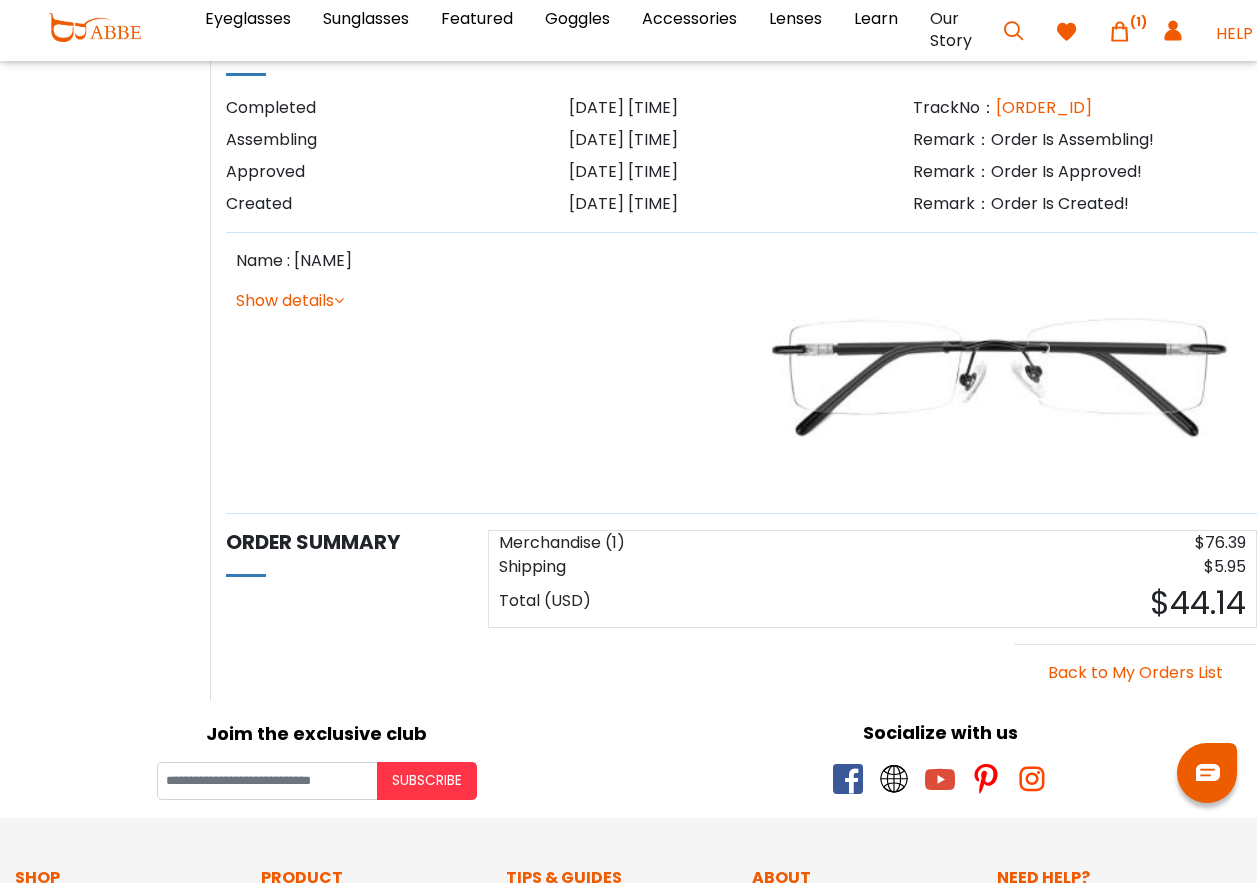 click on "Show details" at bounding box center (290, 300) 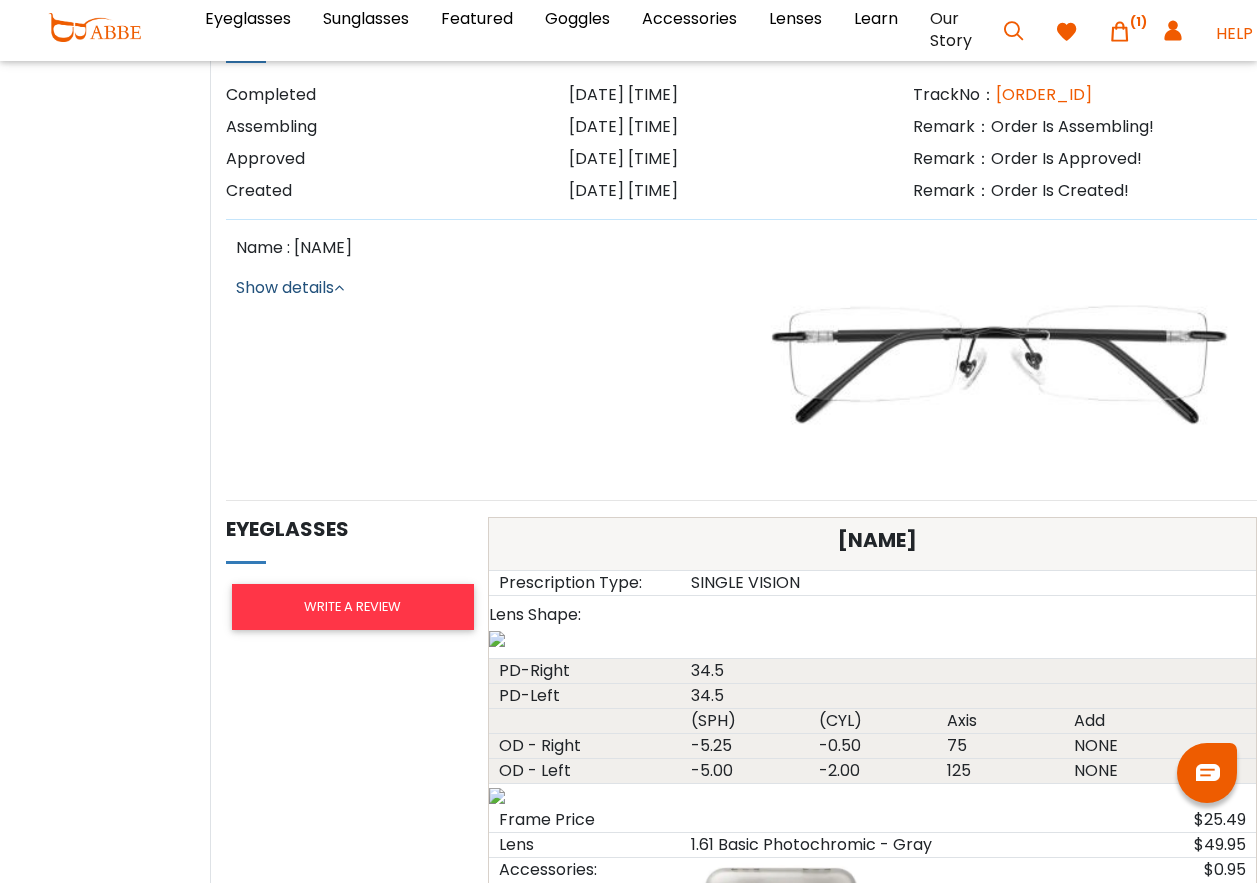 scroll, scrollTop: 400, scrollLeft: 0, axis: vertical 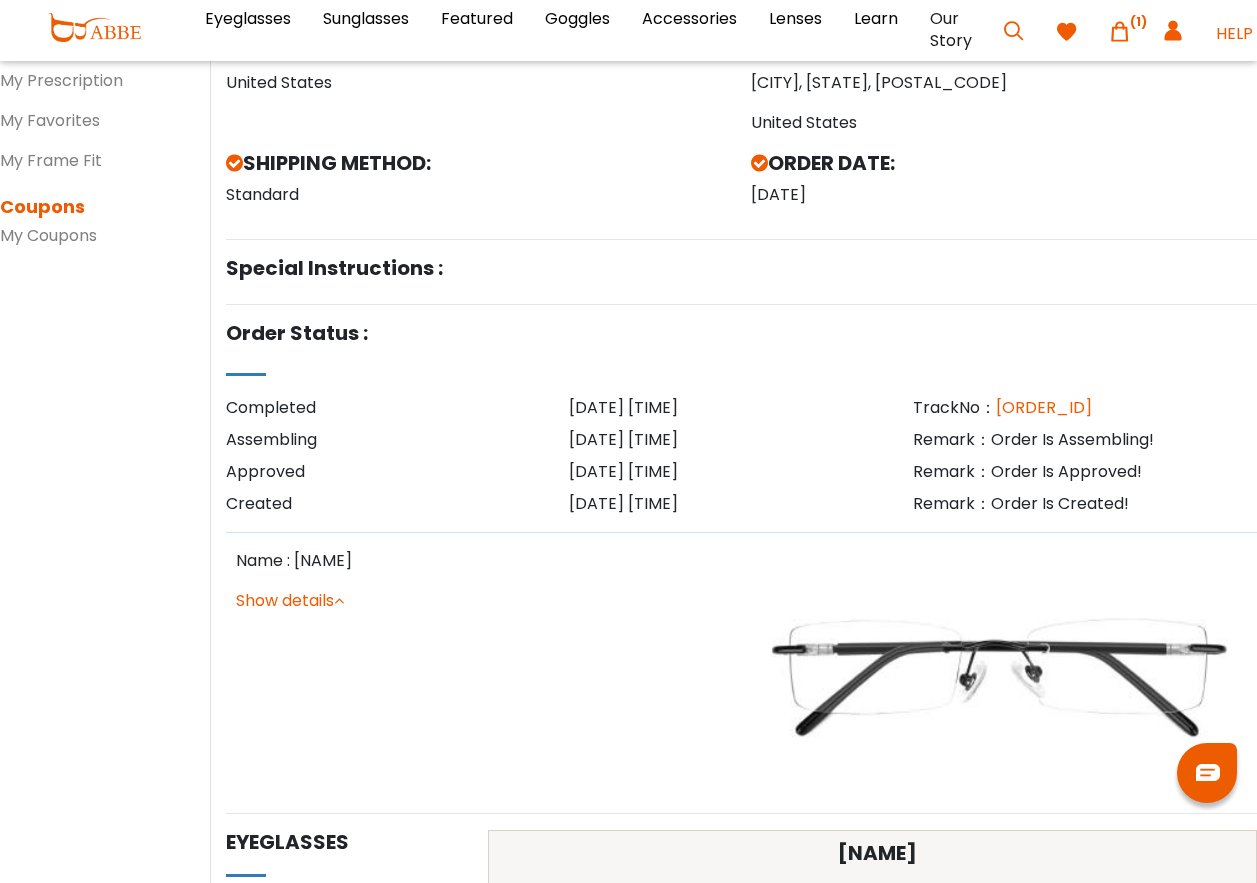 click at bounding box center (999, 673) 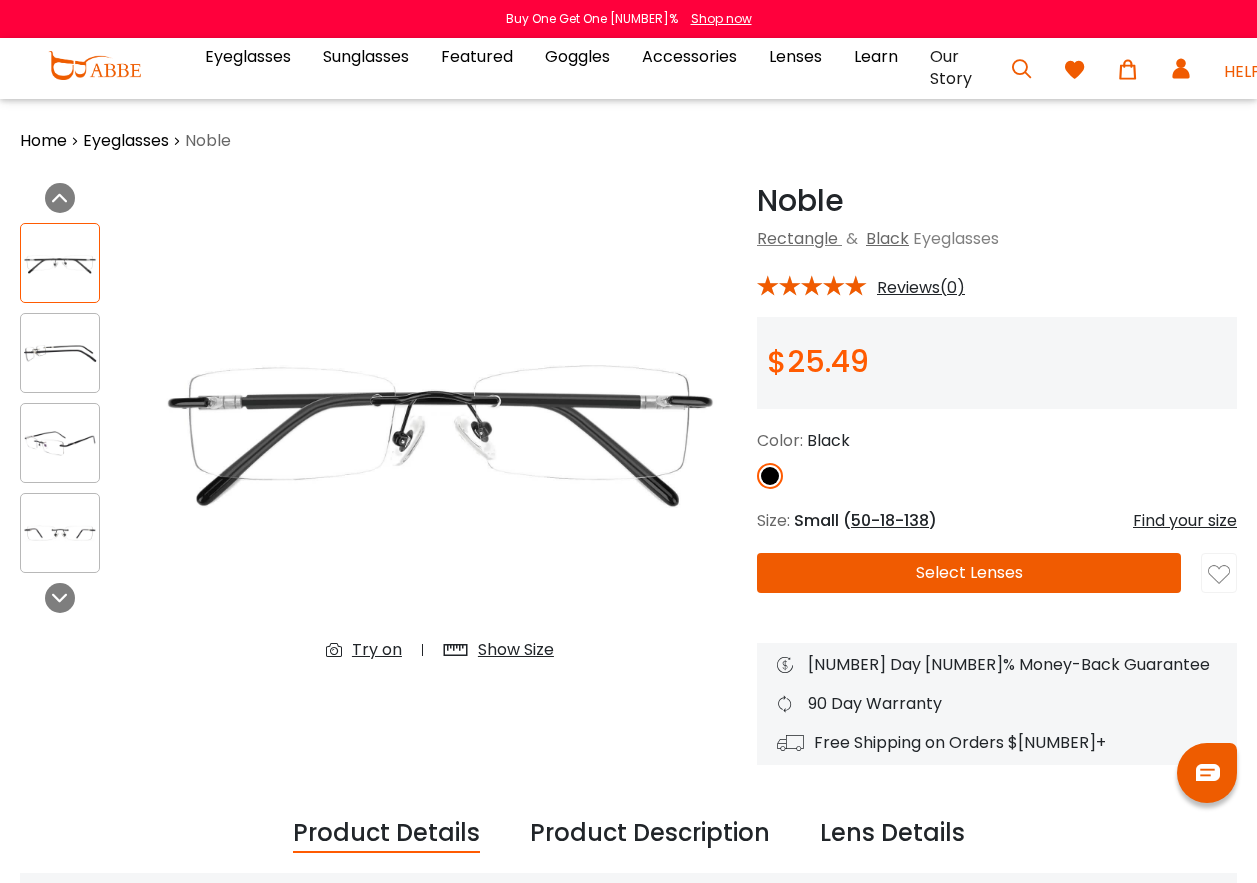 scroll, scrollTop: 0, scrollLeft: 0, axis: both 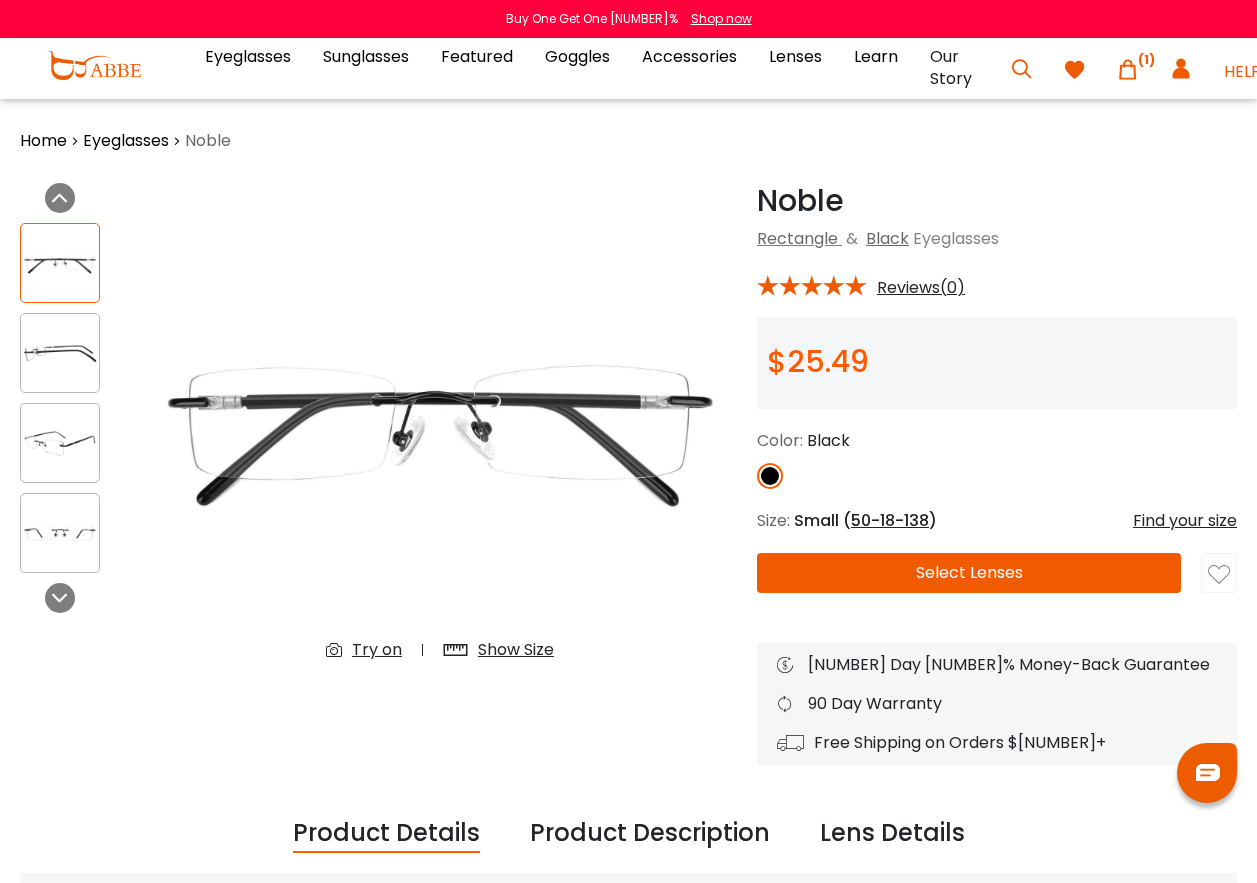 click on "Show Size" at bounding box center [516, 650] 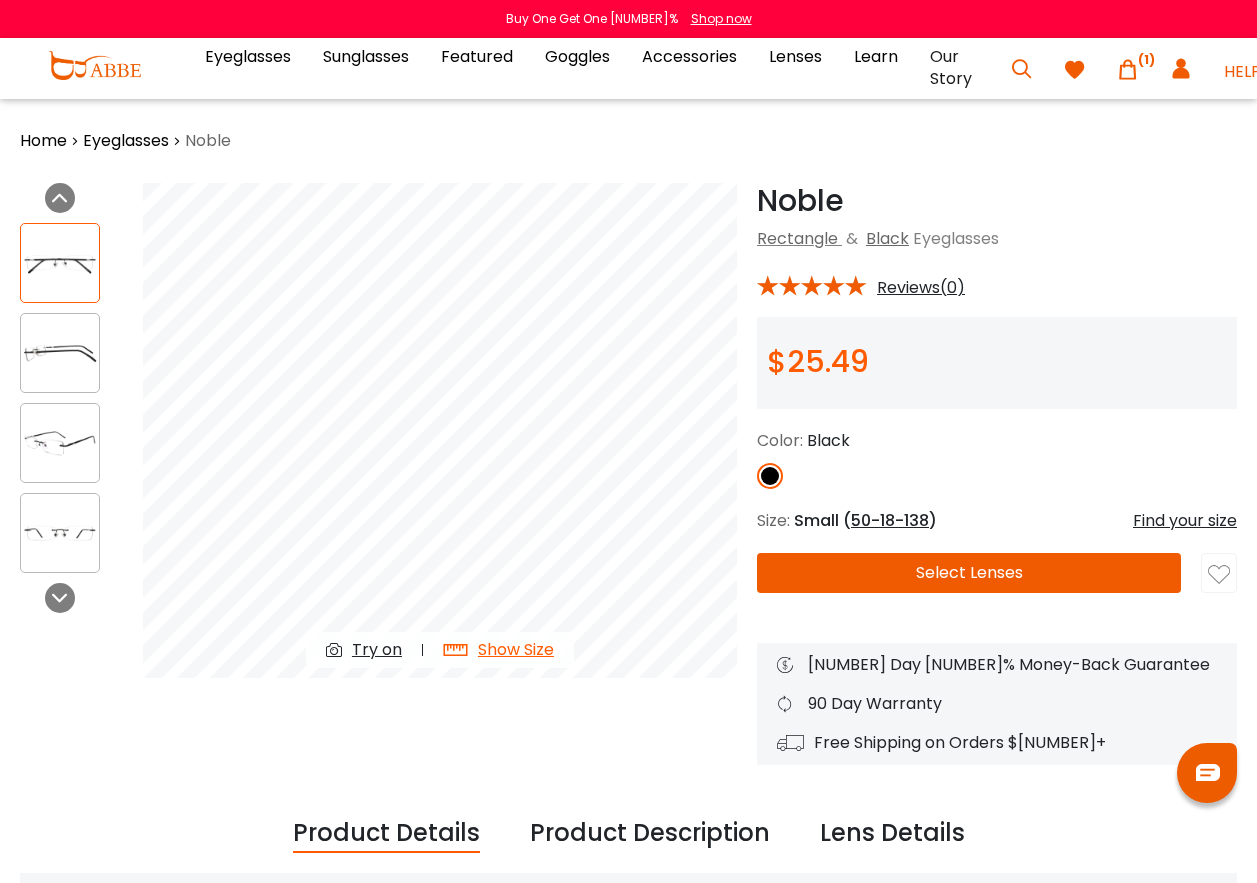 click at bounding box center (60, 263) 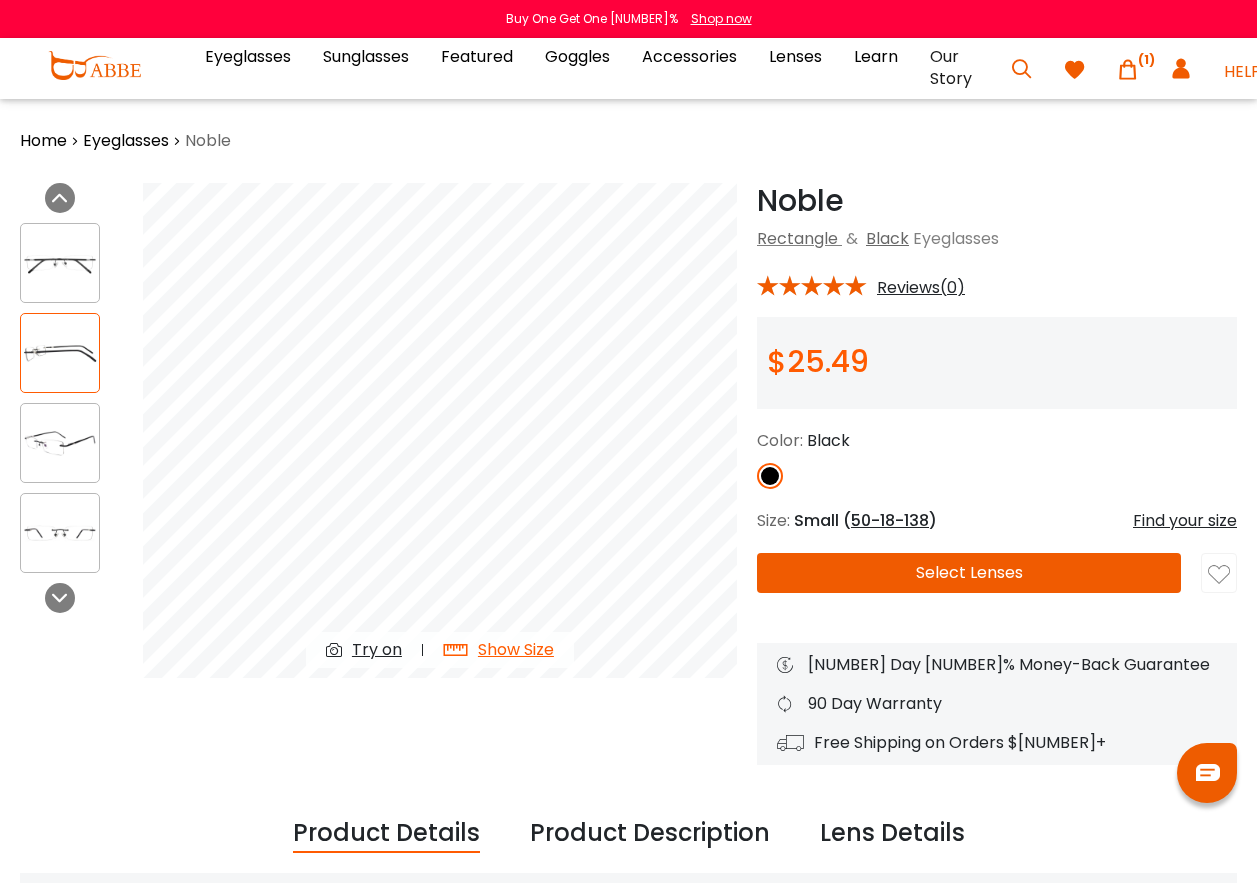 click at bounding box center [60, 263] 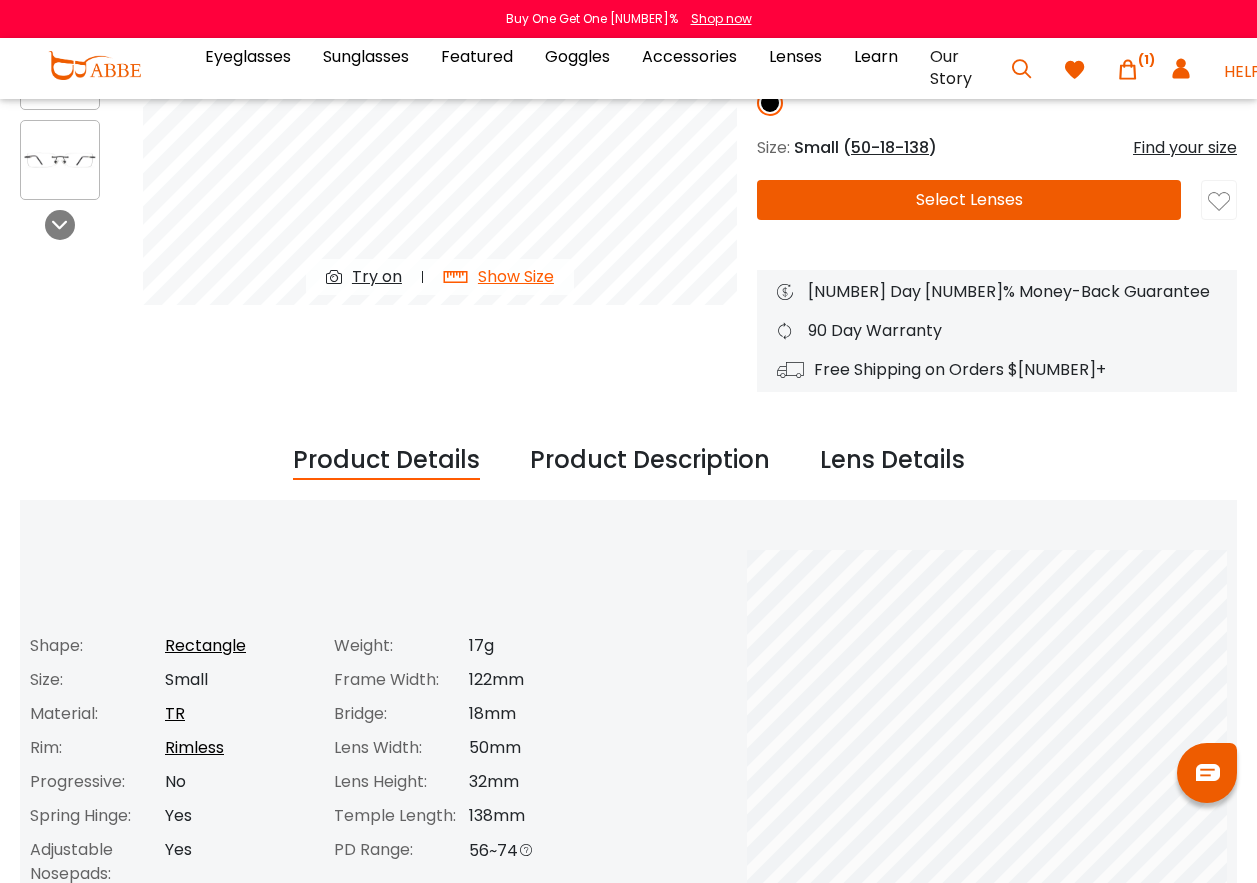 scroll, scrollTop: 0, scrollLeft: 0, axis: both 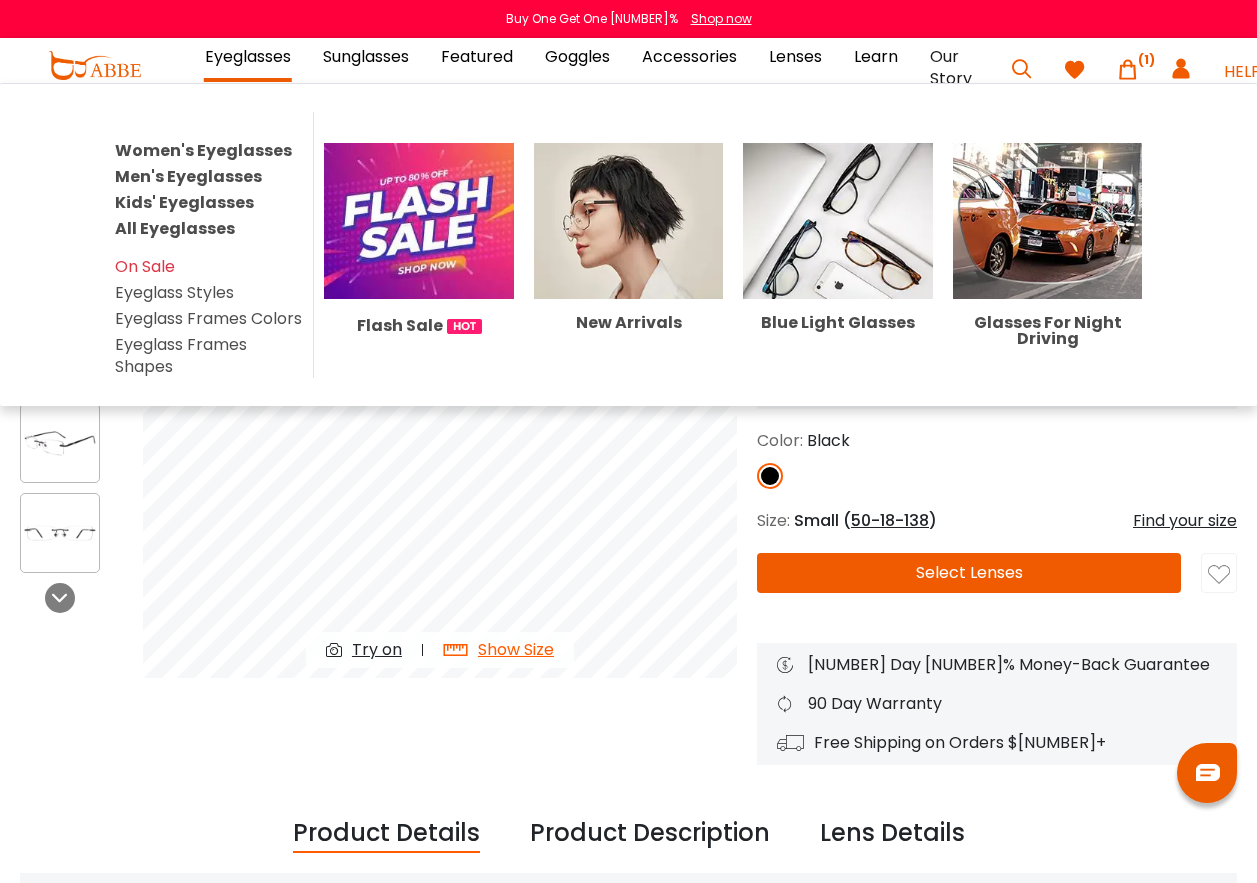 click on "Eyeglasses" at bounding box center (248, 57) 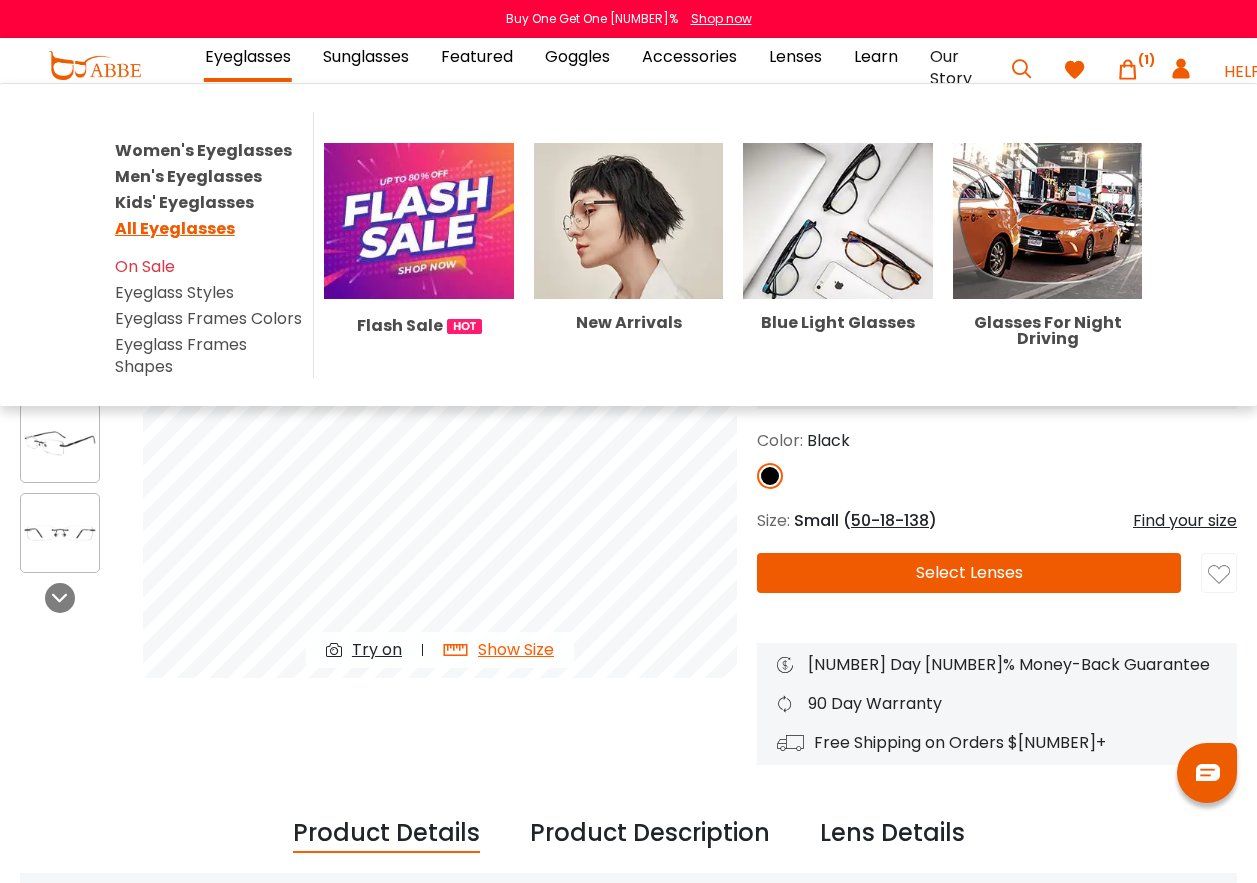 click on "All Eyeglasses" at bounding box center (175, 228) 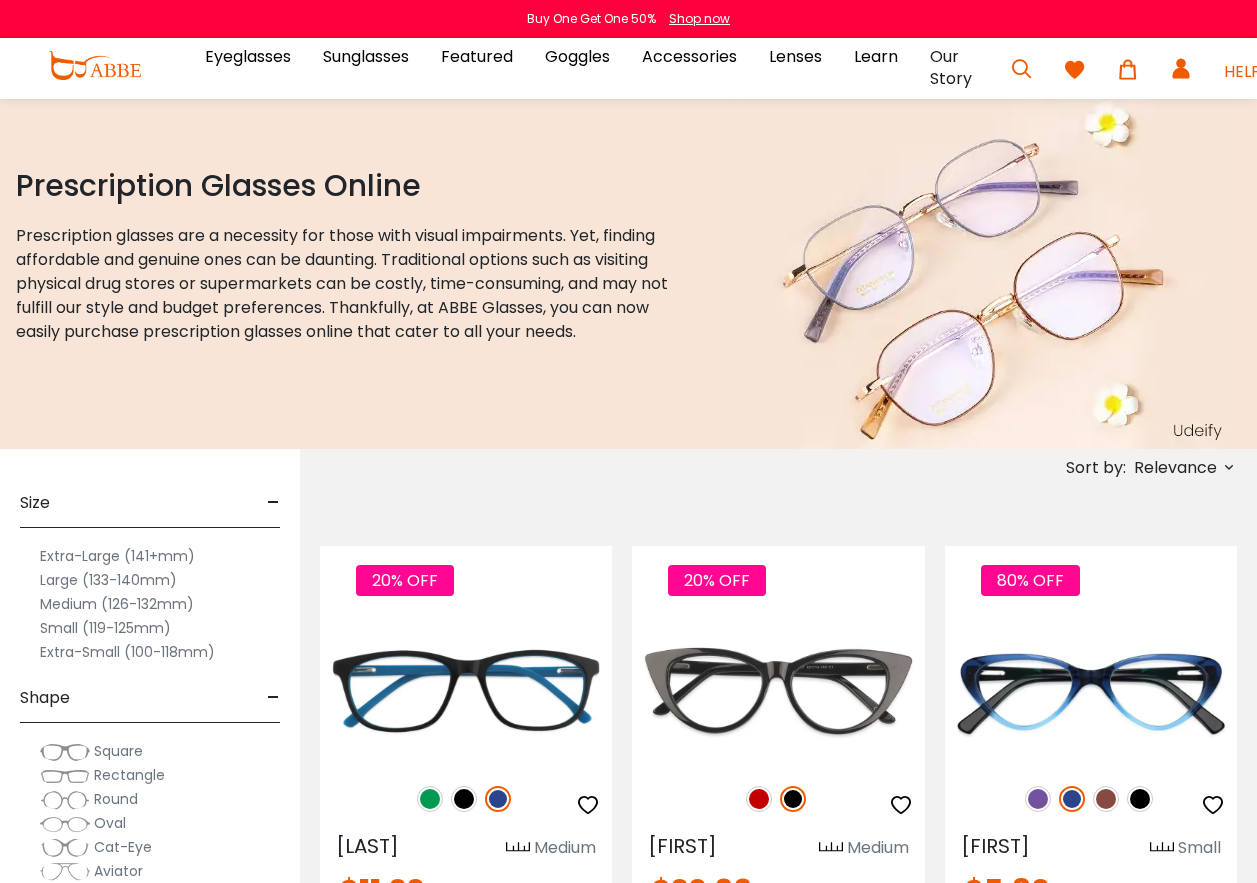 scroll, scrollTop: 0, scrollLeft: 0, axis: both 